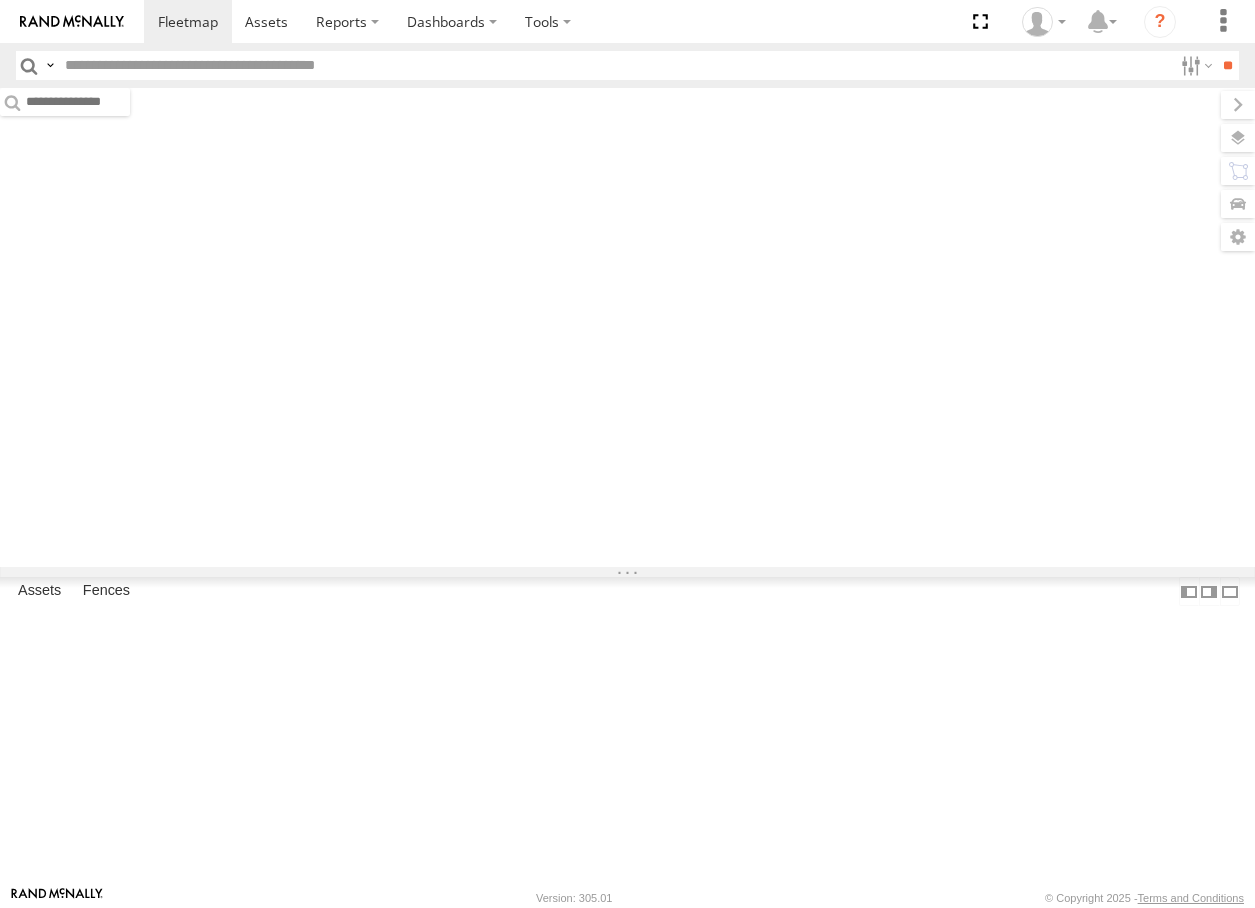 scroll, scrollTop: 0, scrollLeft: 0, axis: both 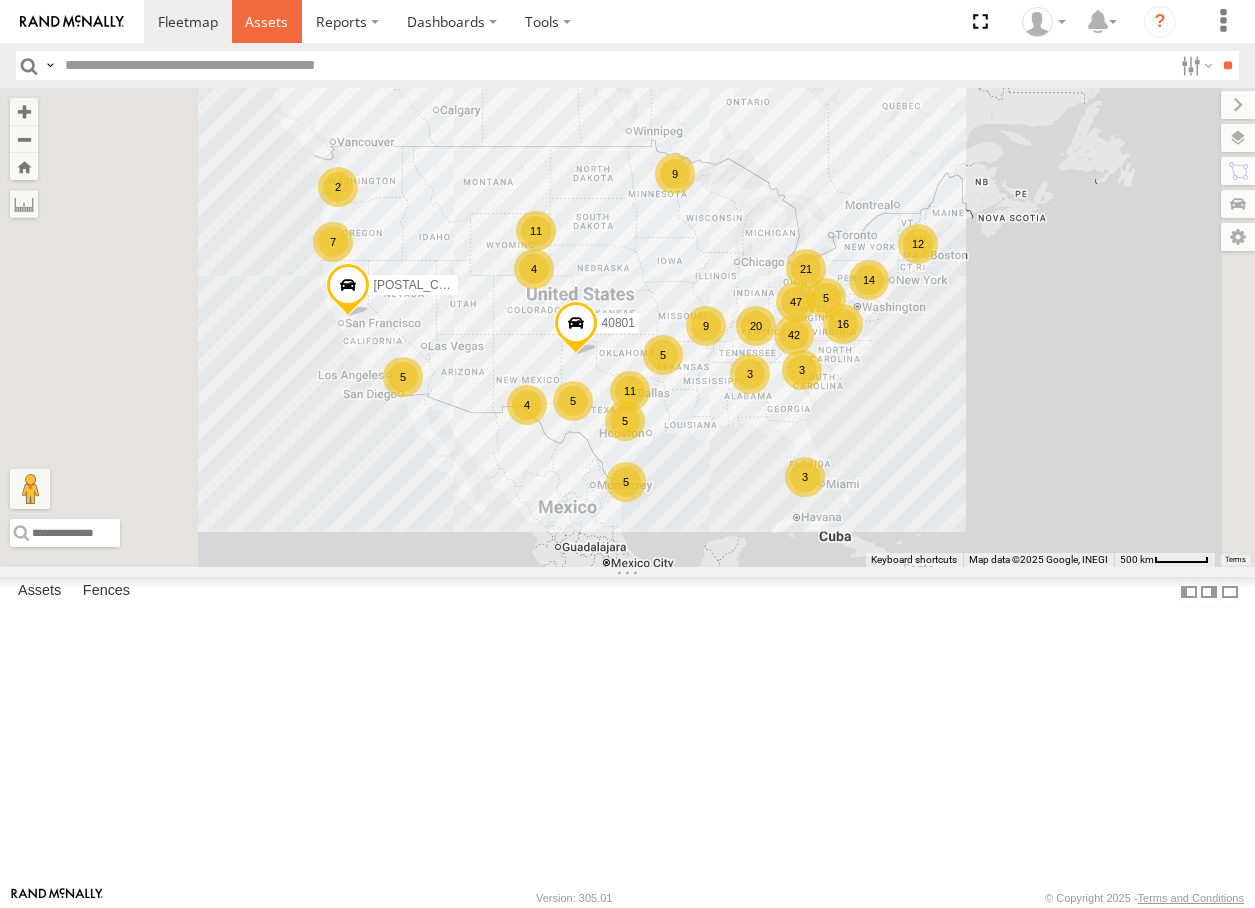 click at bounding box center (266, 21) 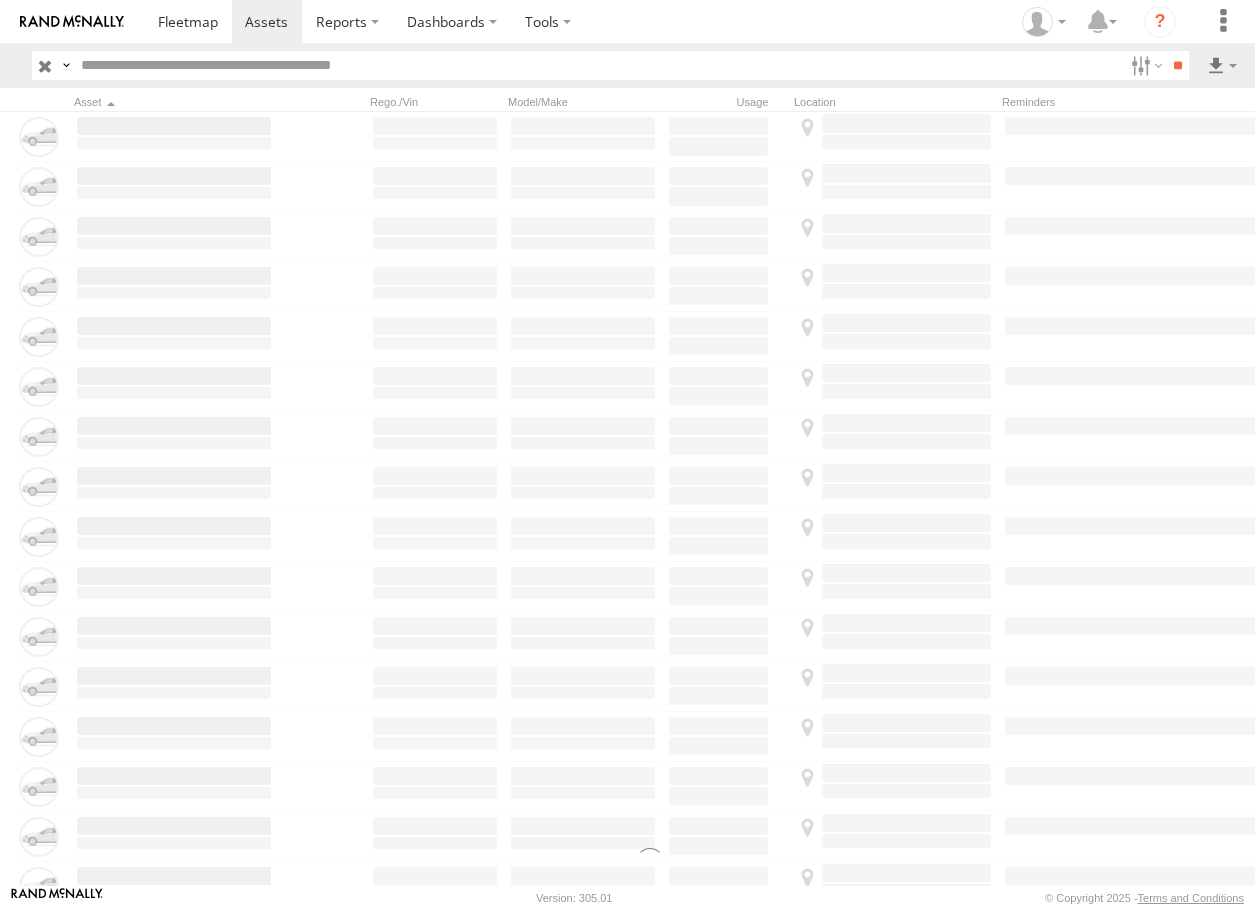 scroll, scrollTop: 0, scrollLeft: 0, axis: both 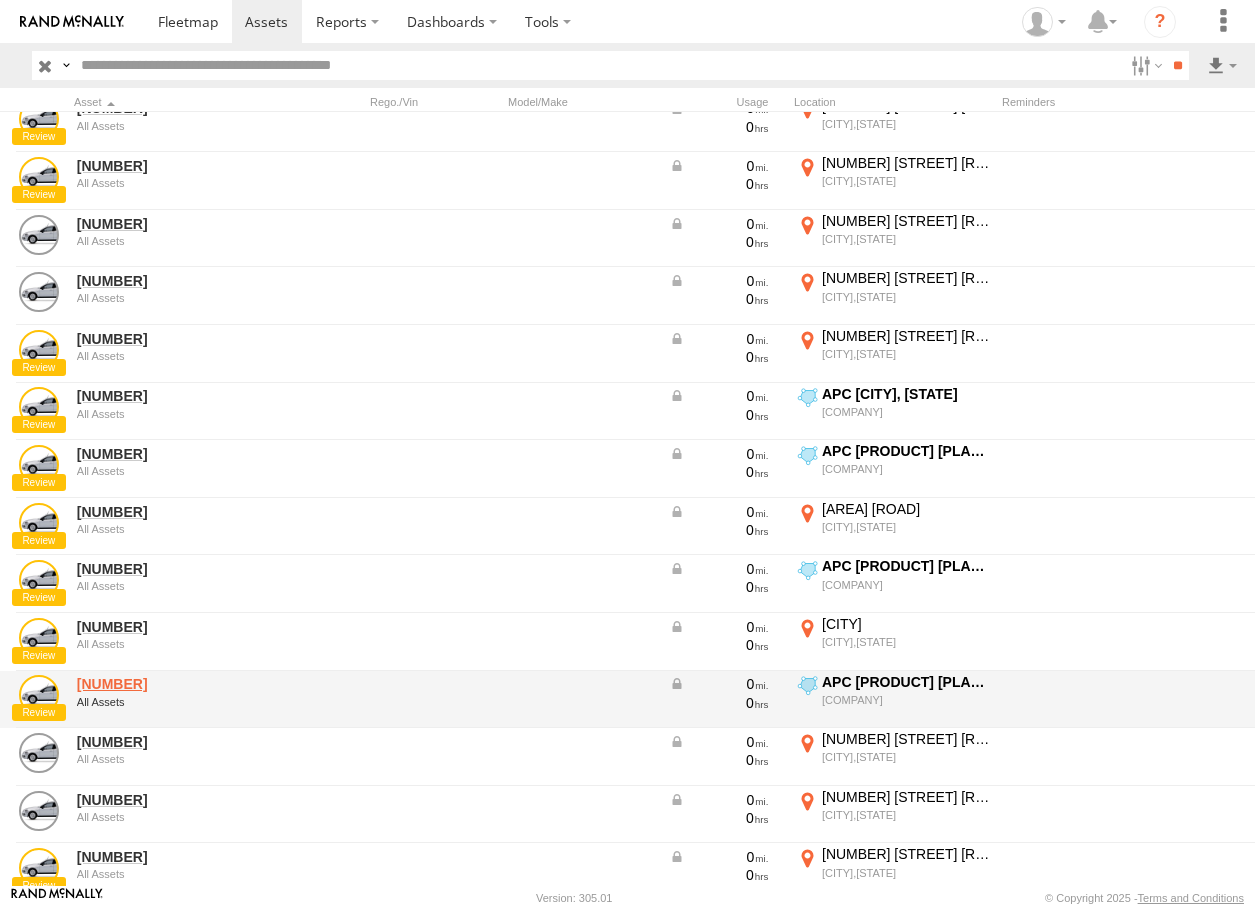 click on "015910002846783" at bounding box center [174, 684] 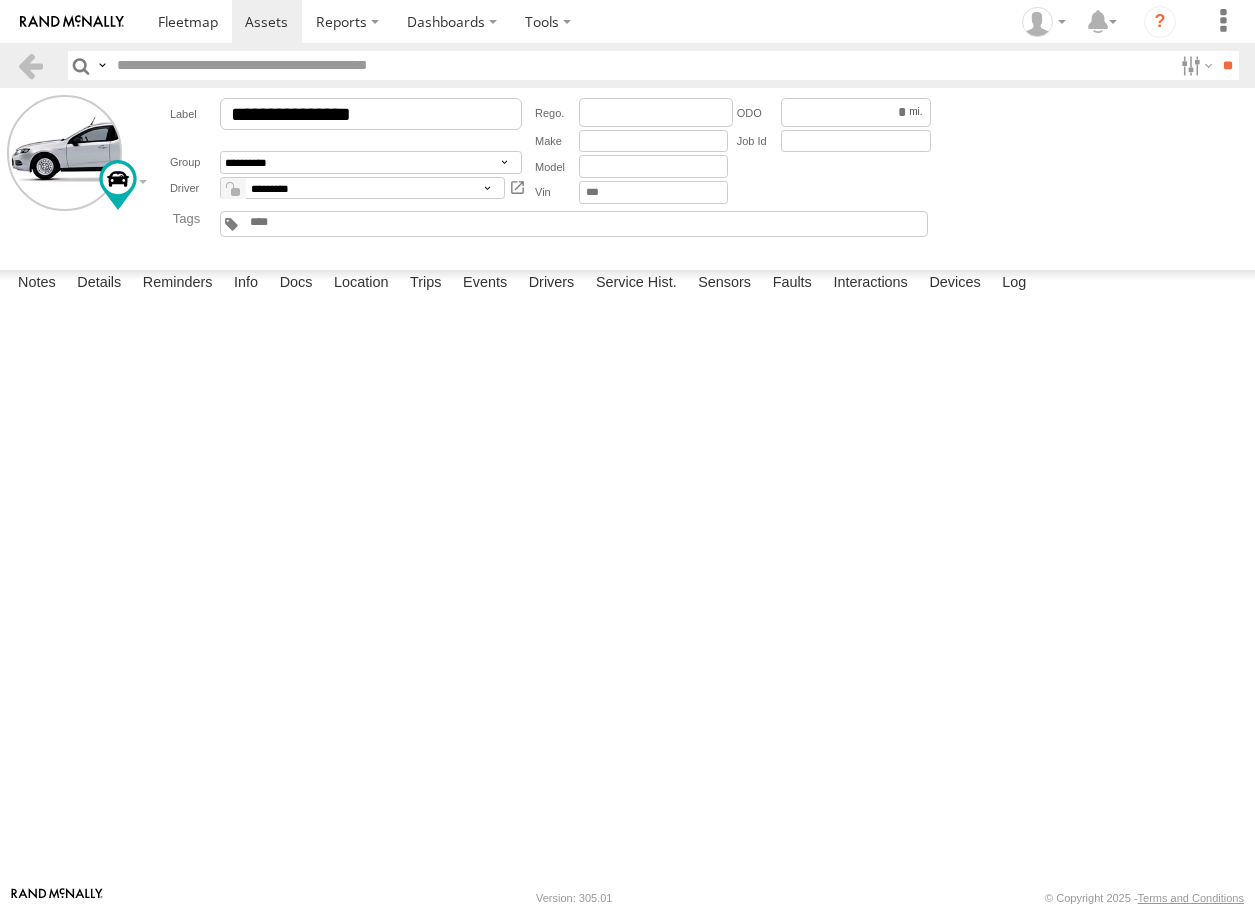 scroll, scrollTop: 0, scrollLeft: 0, axis: both 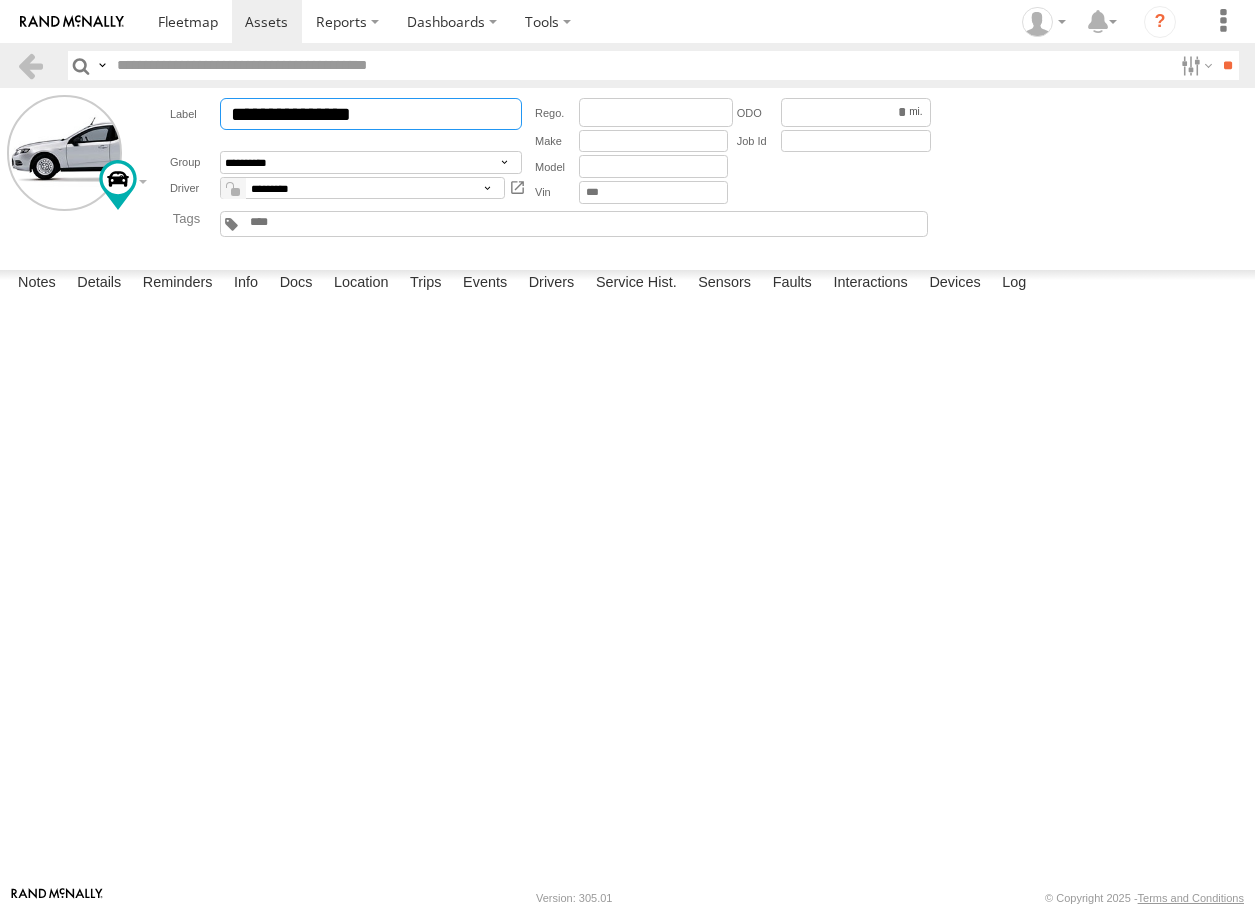 drag, startPoint x: 411, startPoint y: 118, endPoint x: 203, endPoint y: 115, distance: 208.02164 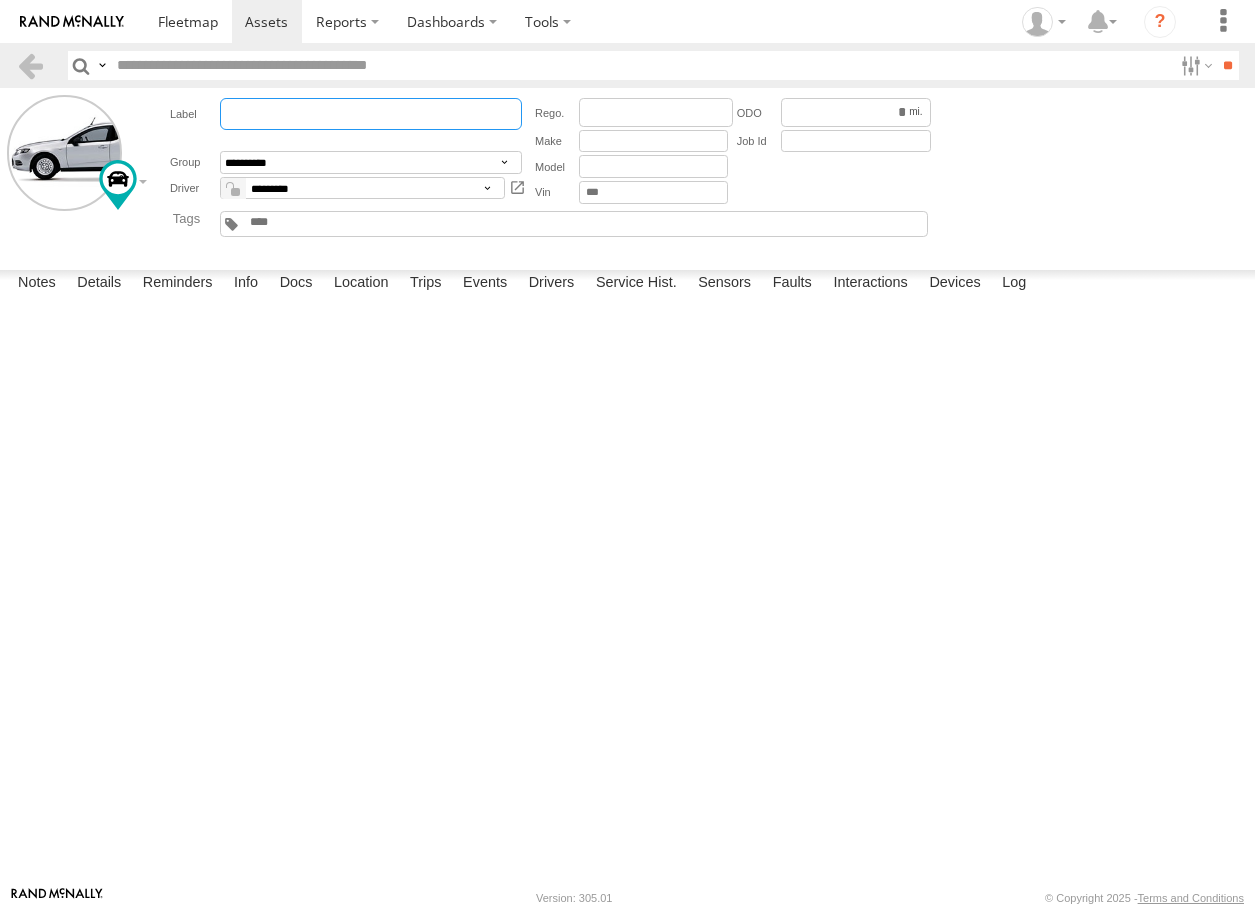 type 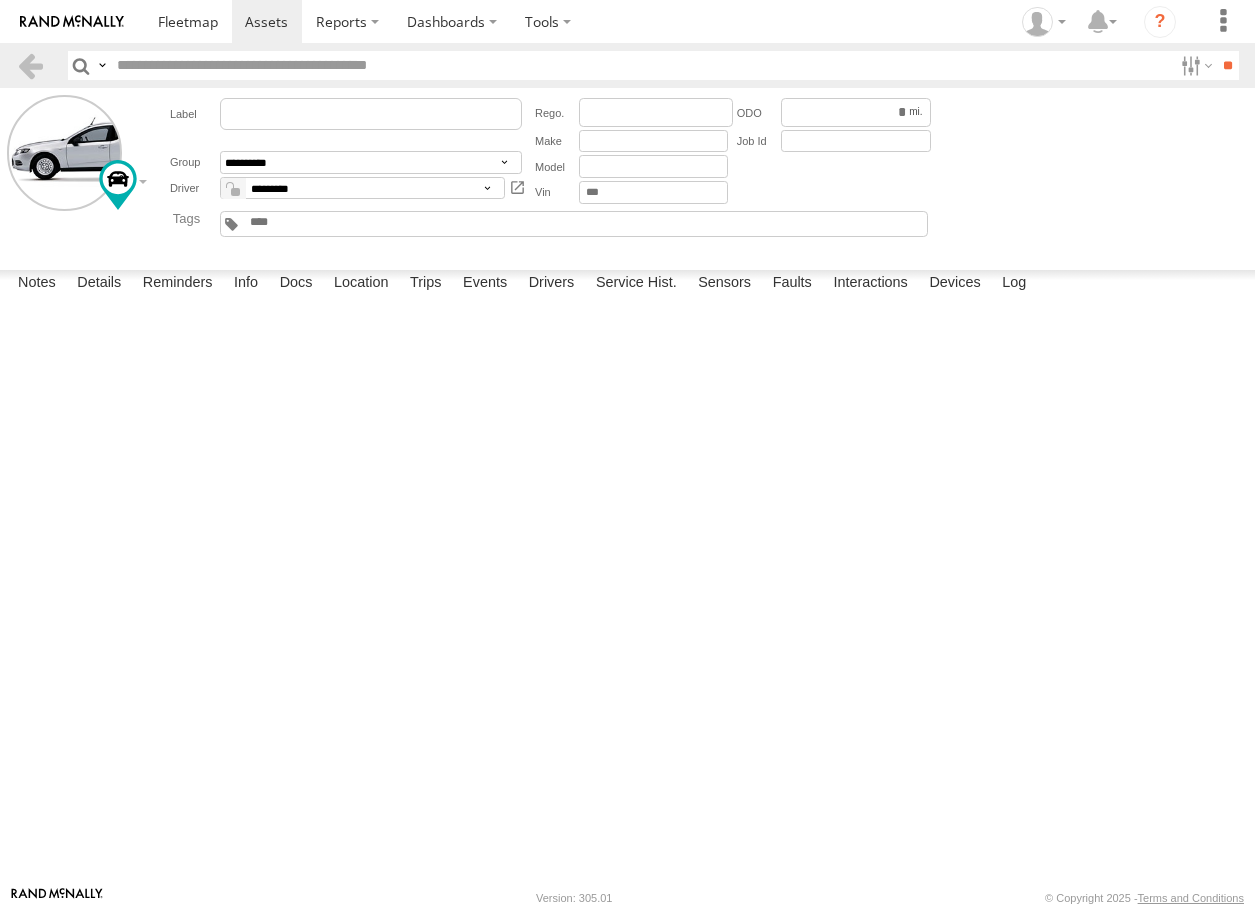 click on "?" at bounding box center [627, 454] 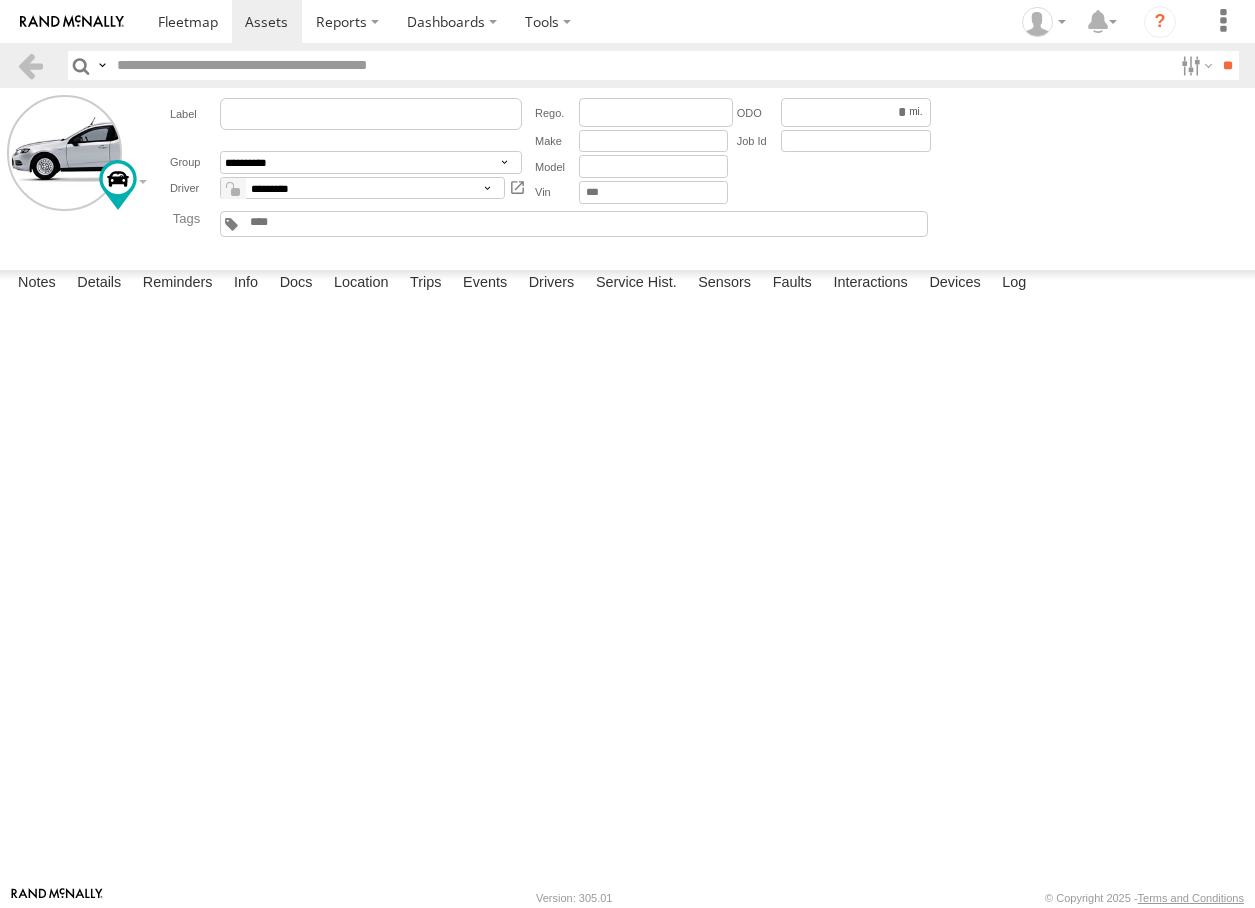 drag, startPoint x: 189, startPoint y: 320, endPoint x: 749, endPoint y: 555, distance: 607.30963 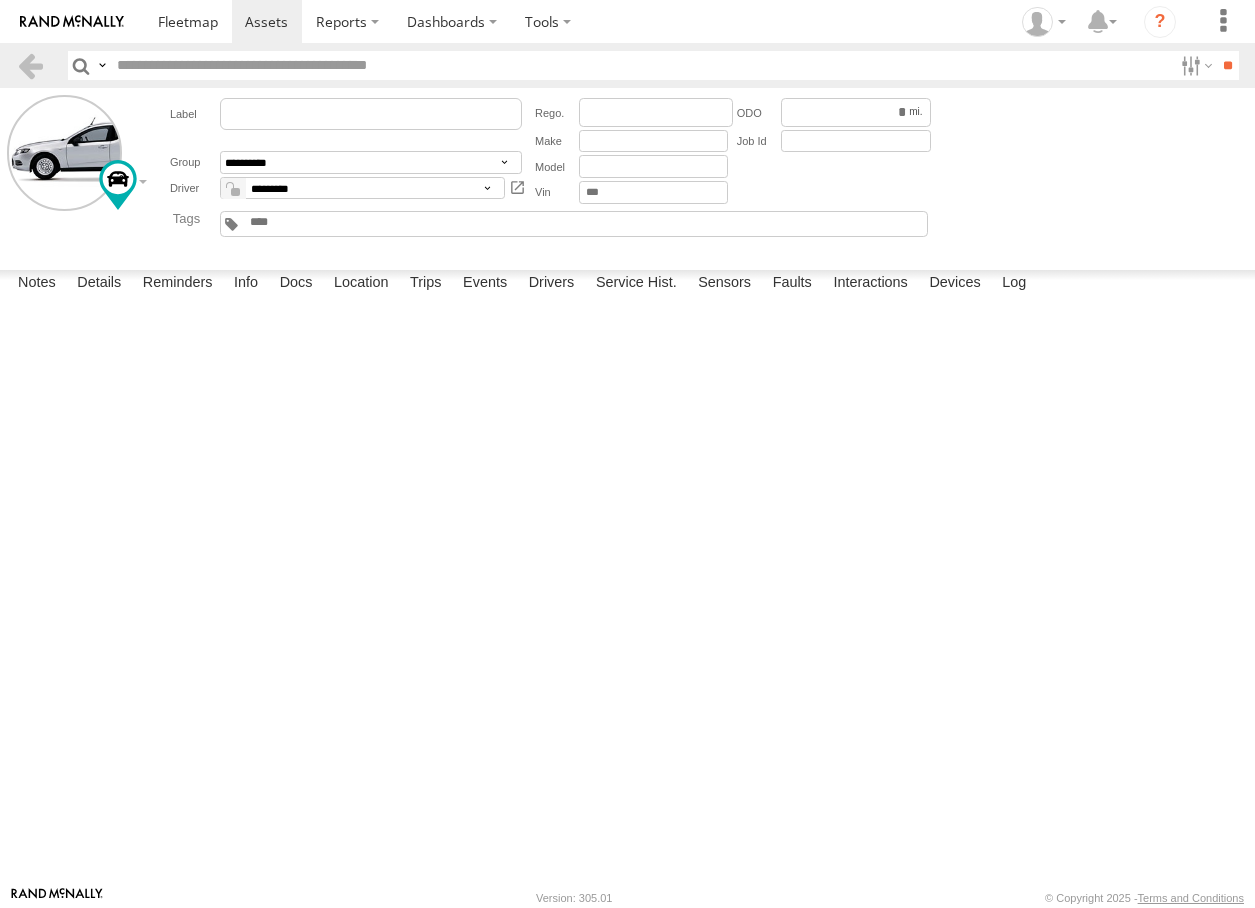 paste on "**********" 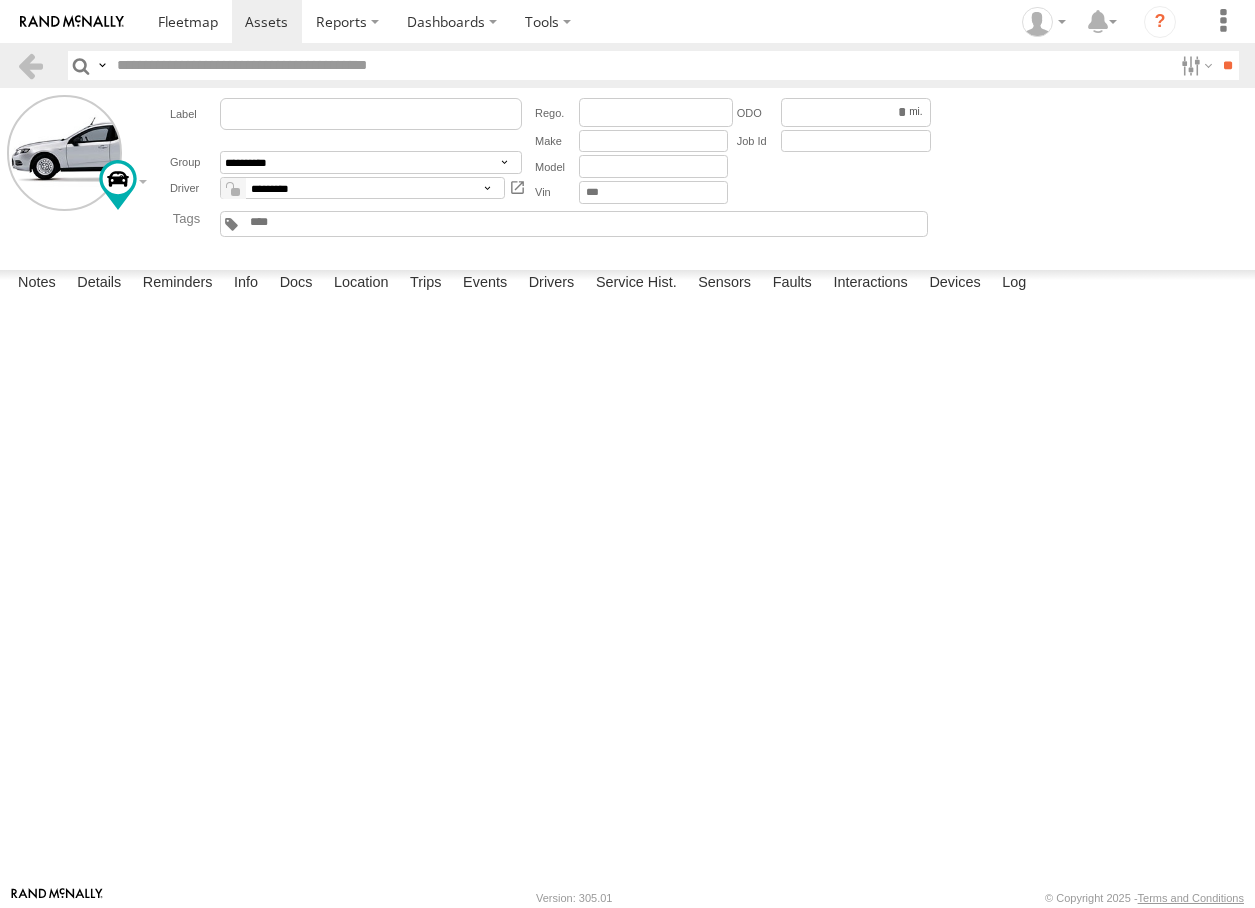 type on "**********" 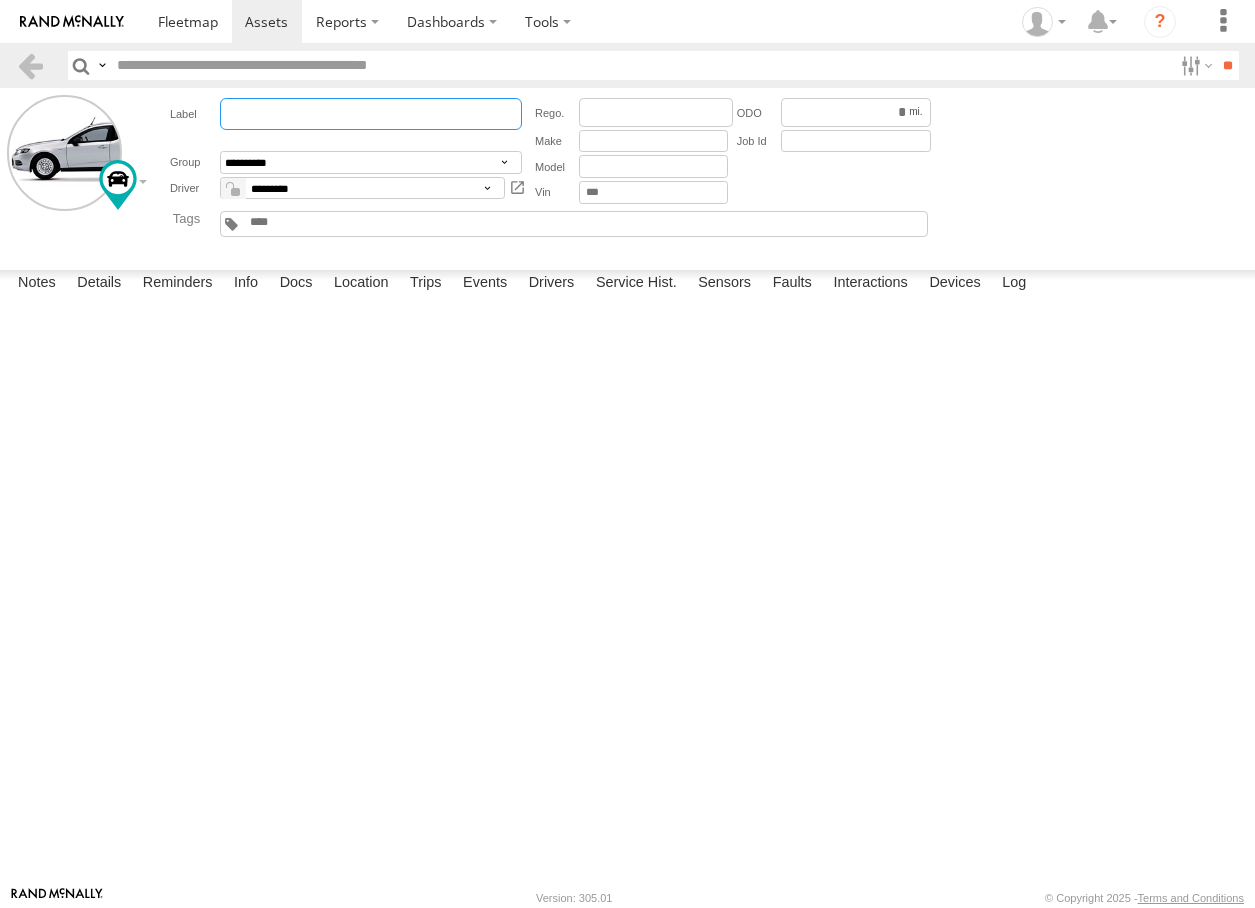 click at bounding box center (371, 114) 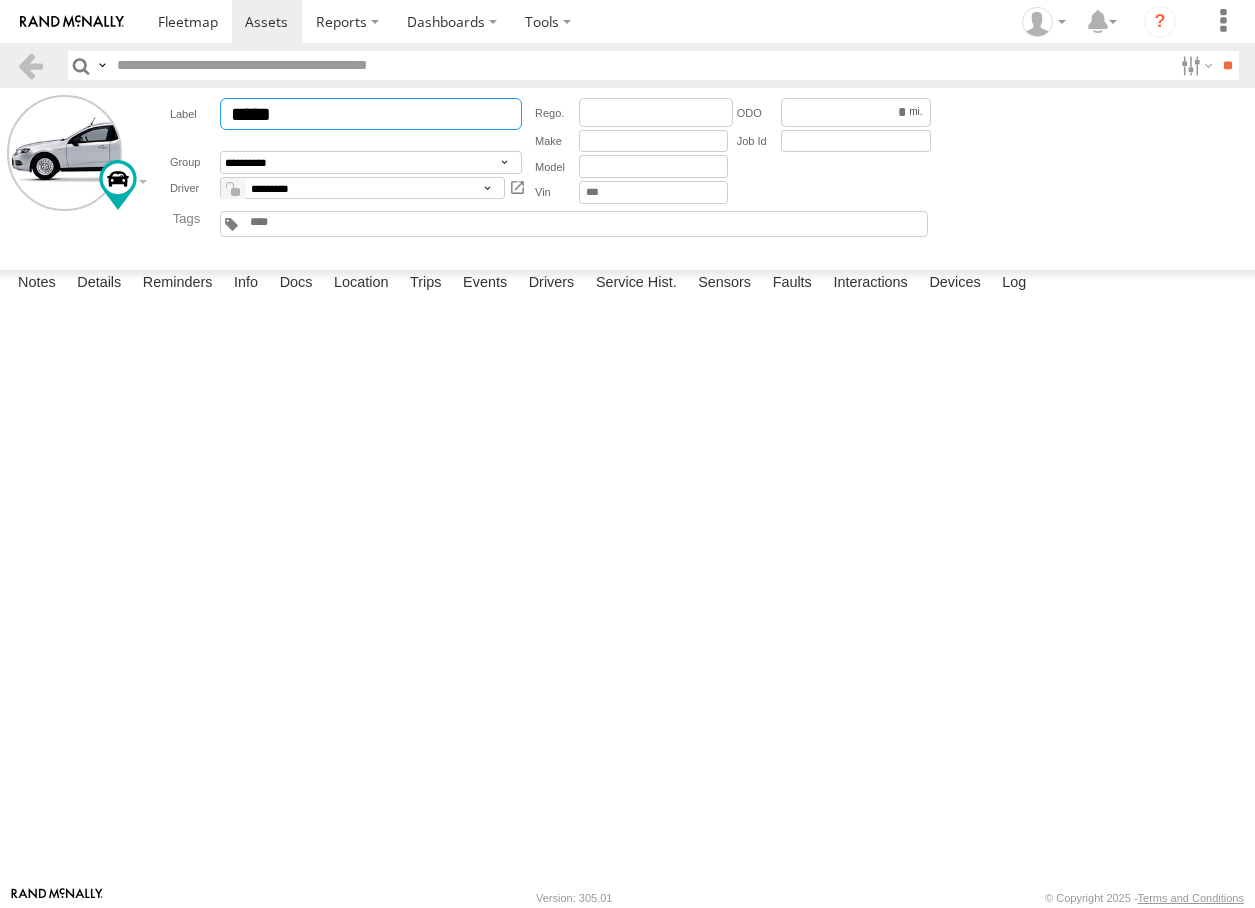 type on "*****" 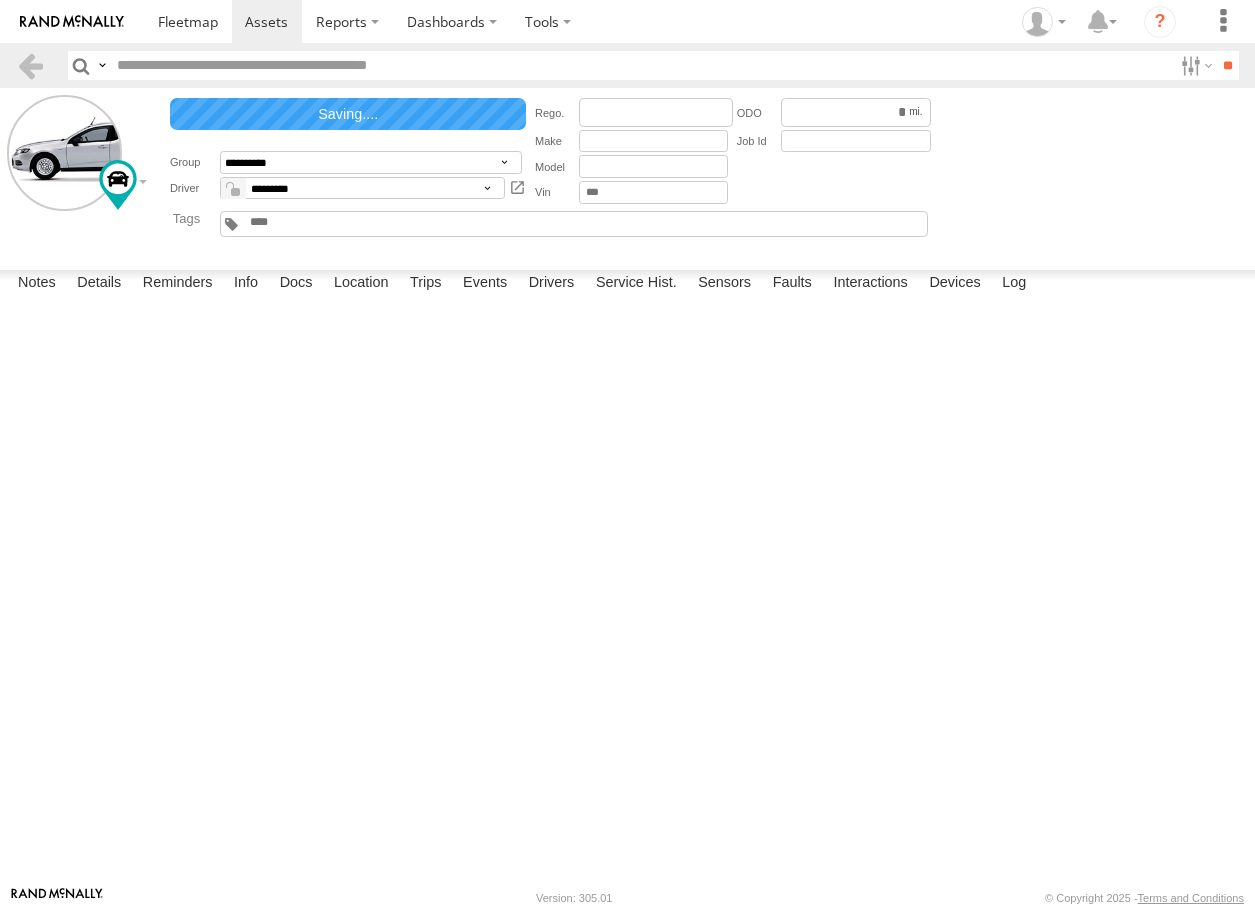 click on "Save" at bounding box center (0, 0) 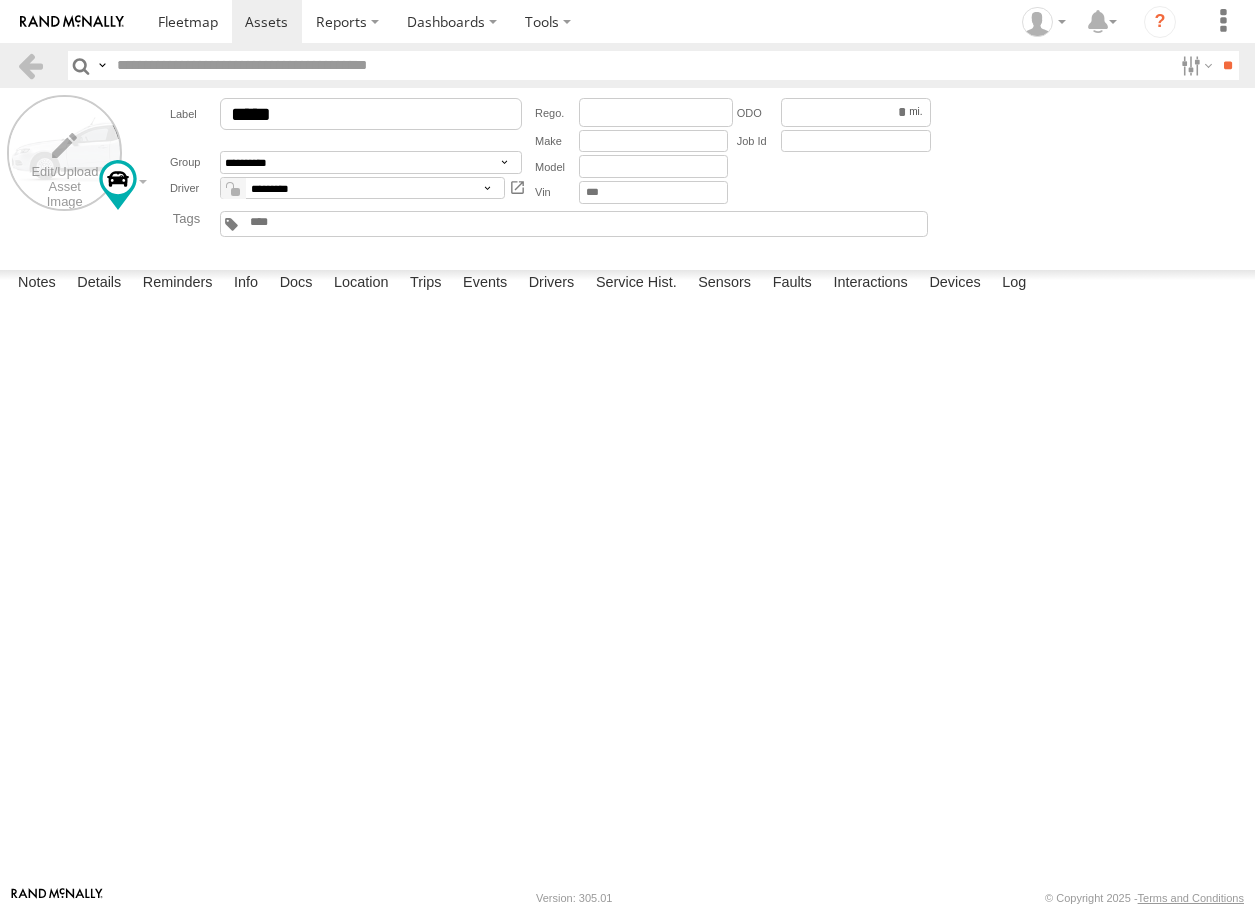 click at bounding box center (64, 152) 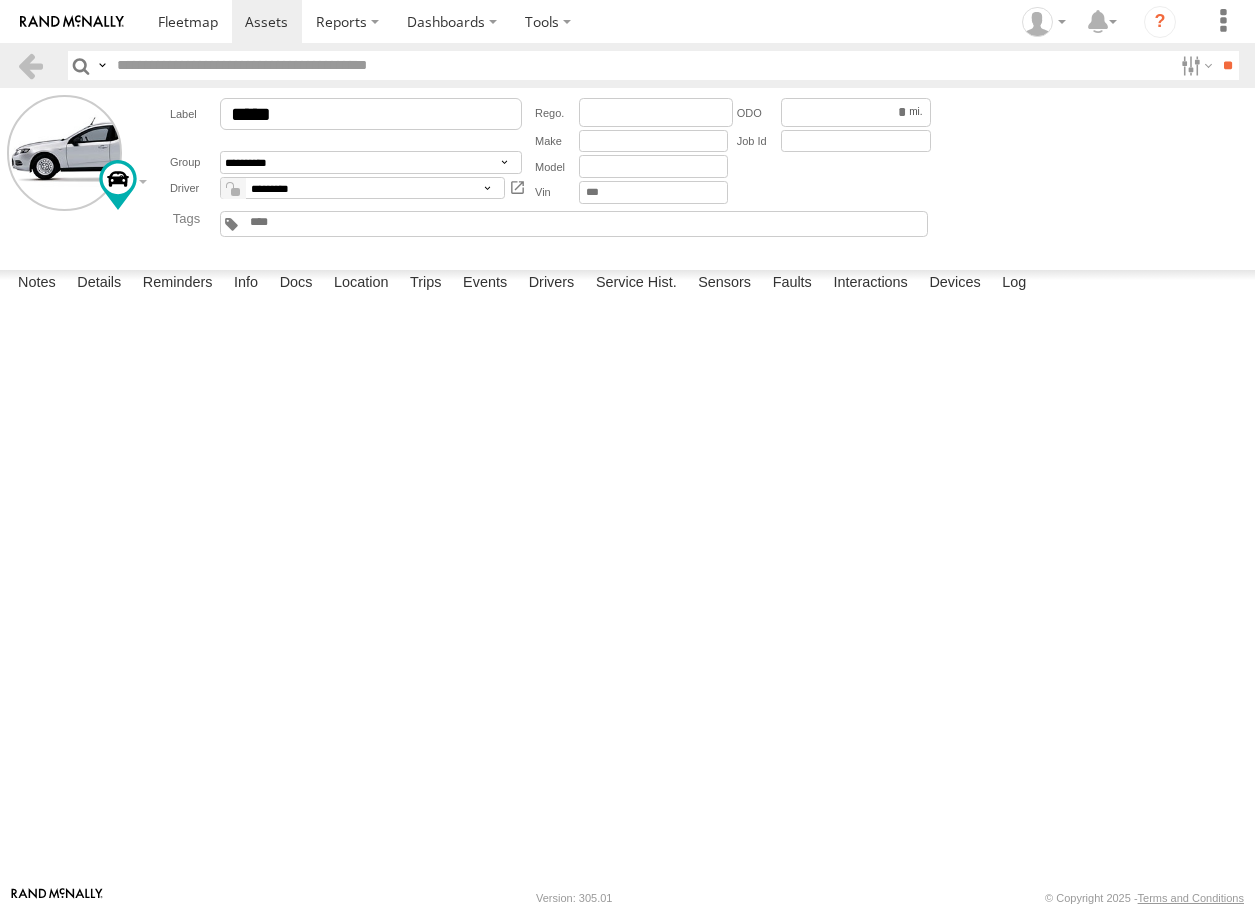 click on "Library" at bounding box center (0, 0) 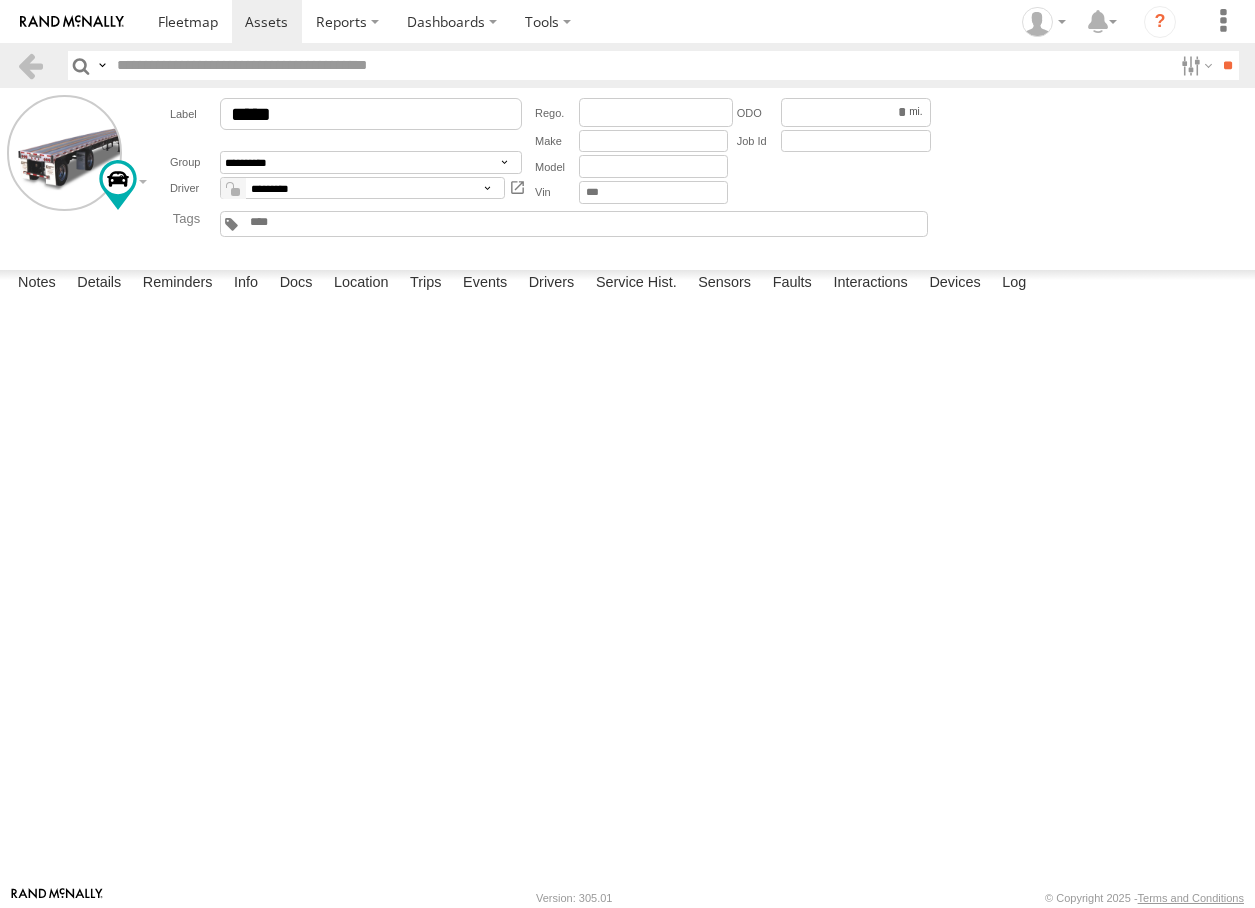 click on "Close" at bounding box center [0, 0] 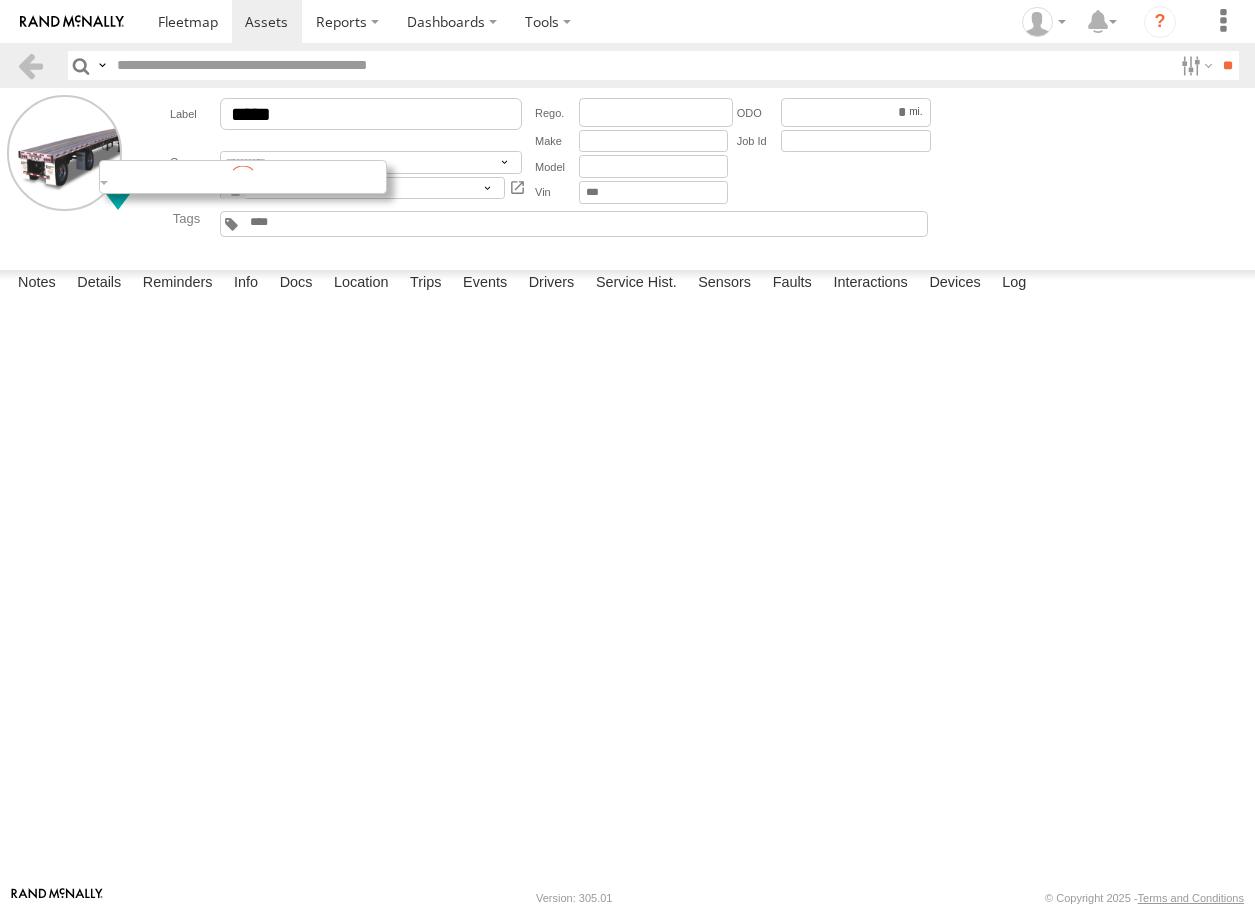 click at bounding box center [243, 177] 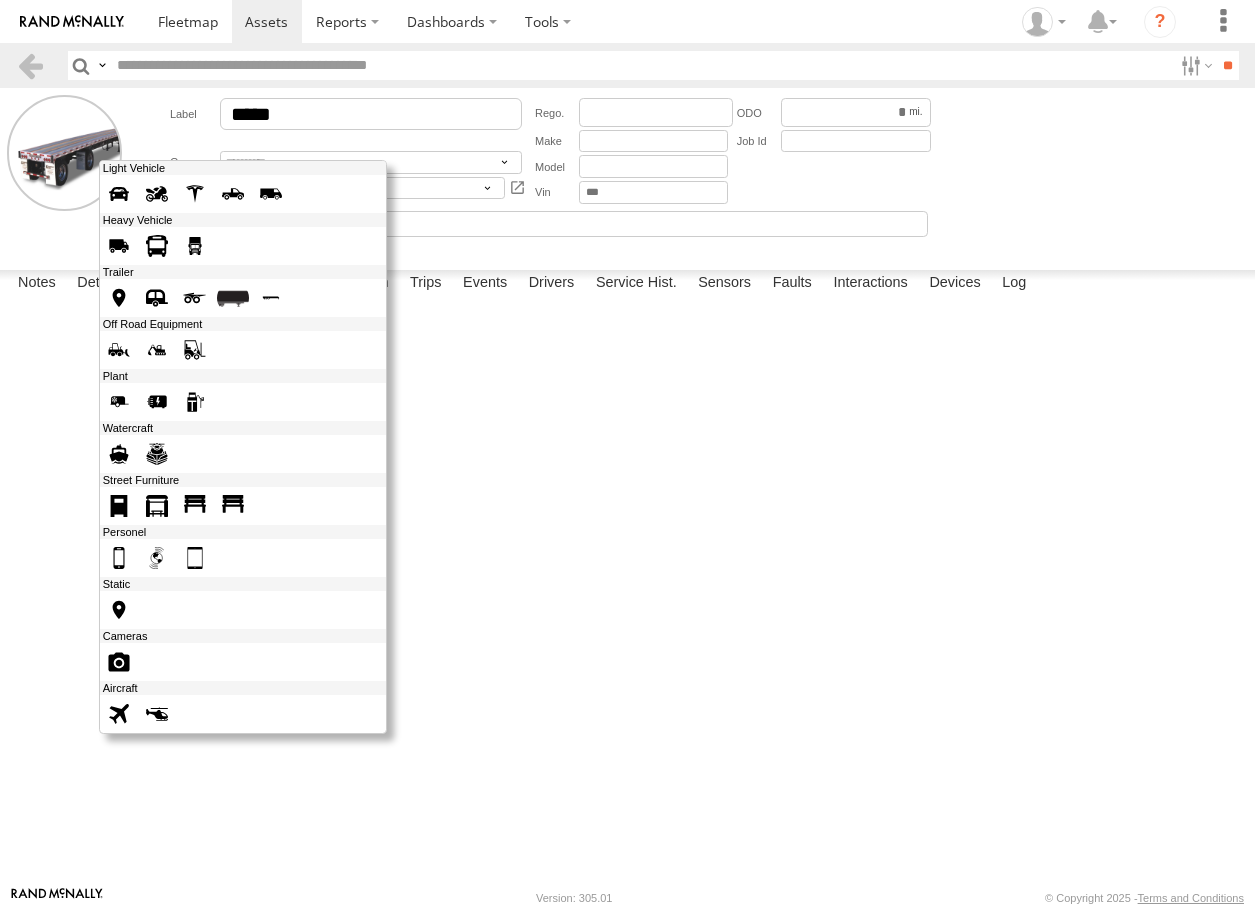 click at bounding box center (271, 298) 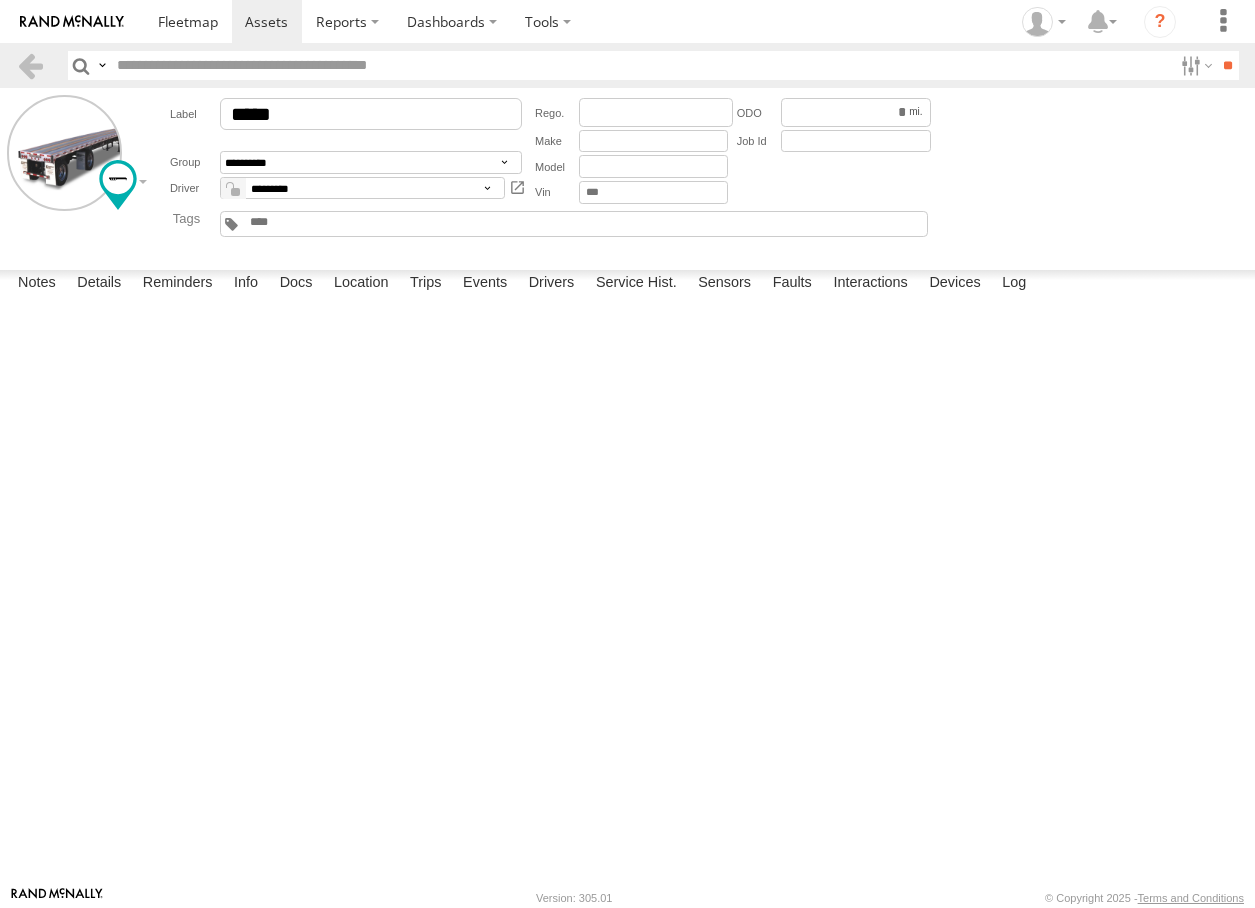 scroll, scrollTop: 0, scrollLeft: 0, axis: both 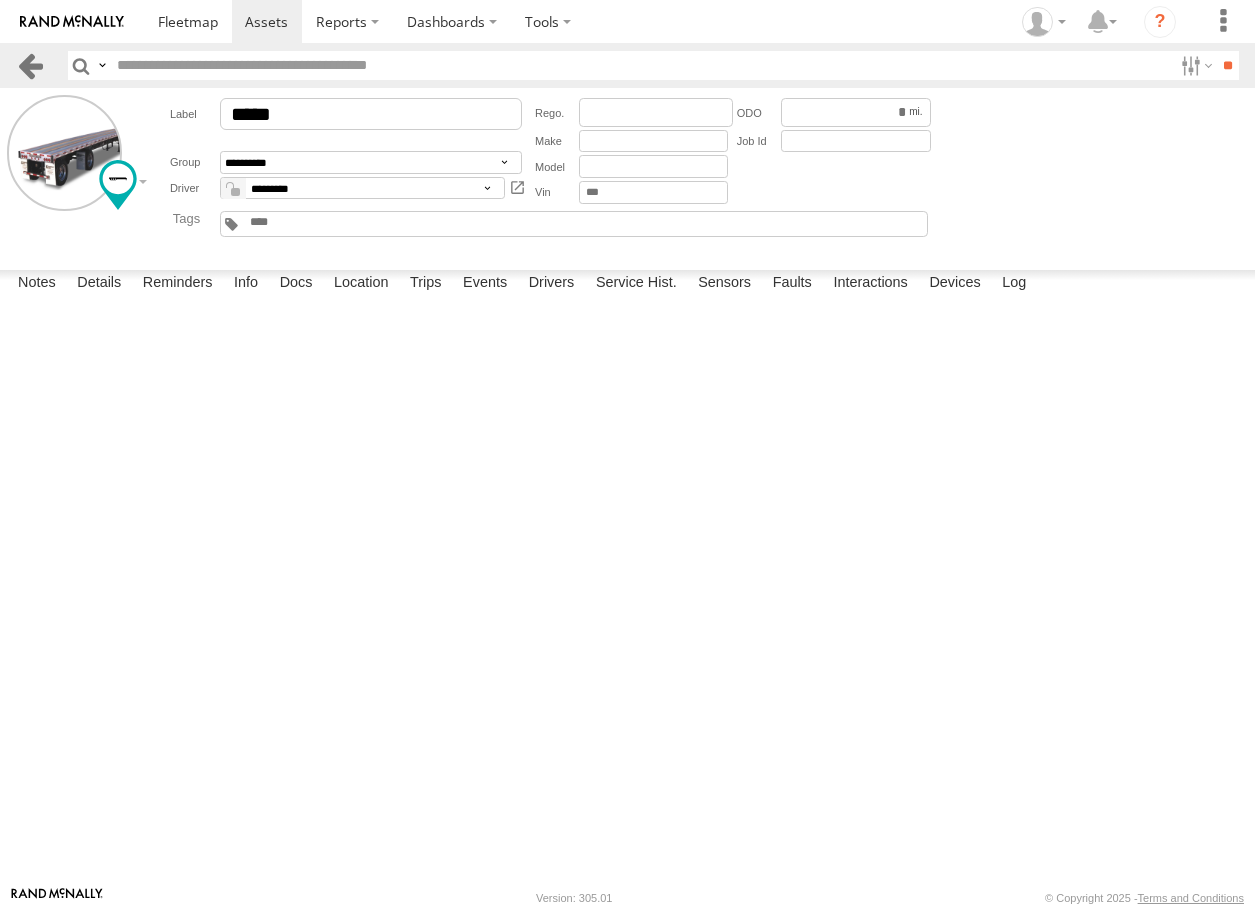 click at bounding box center [30, 65] 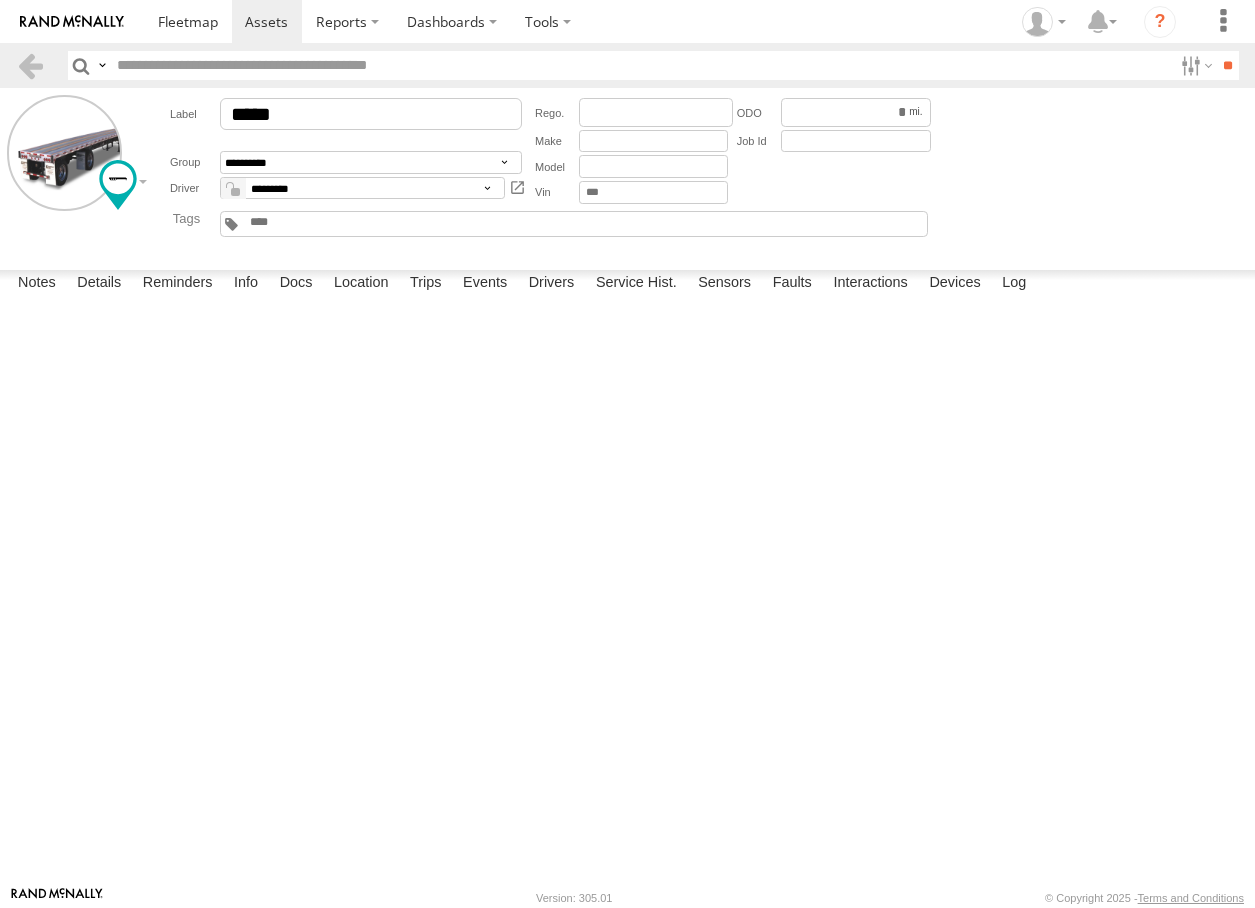 scroll, scrollTop: 0, scrollLeft: 0, axis: both 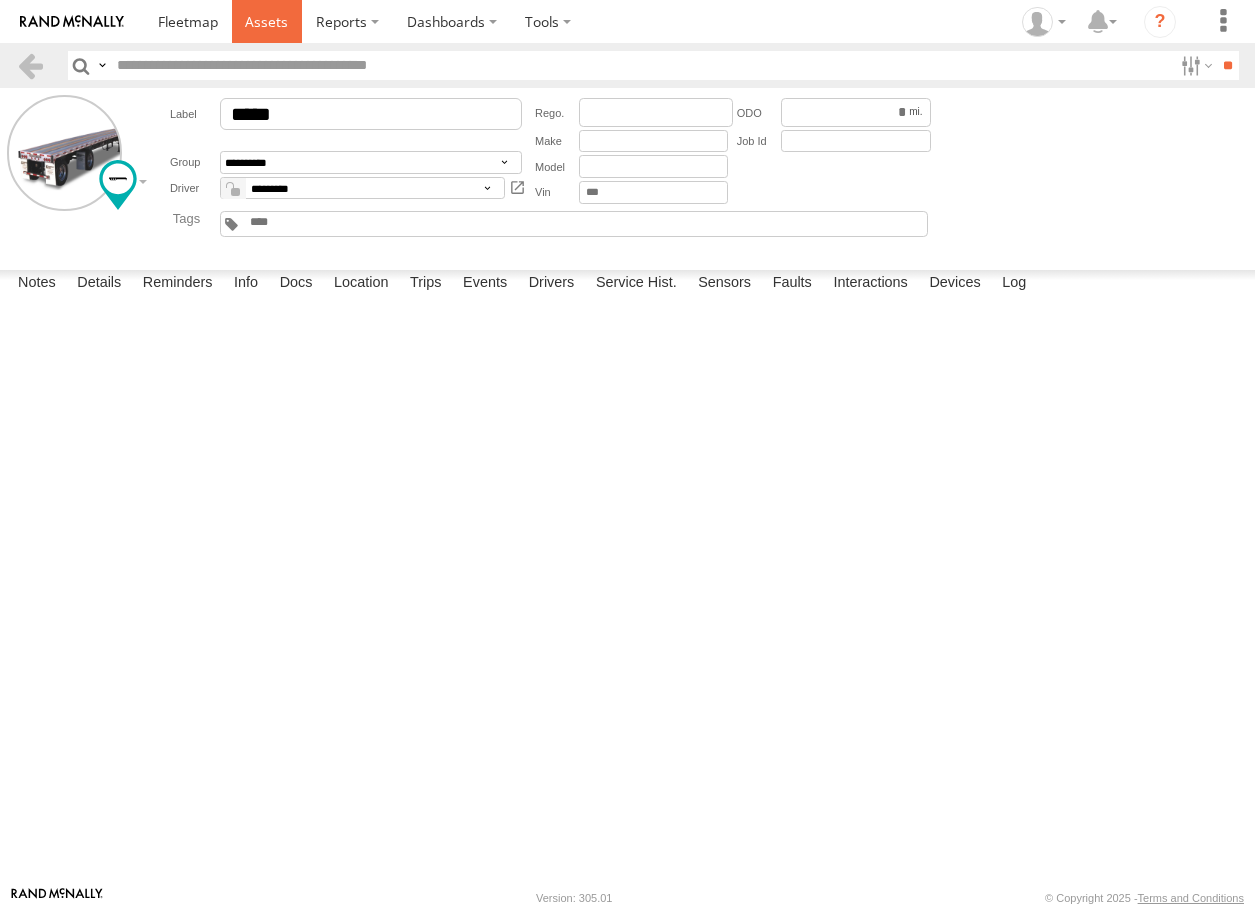 click at bounding box center [266, 21] 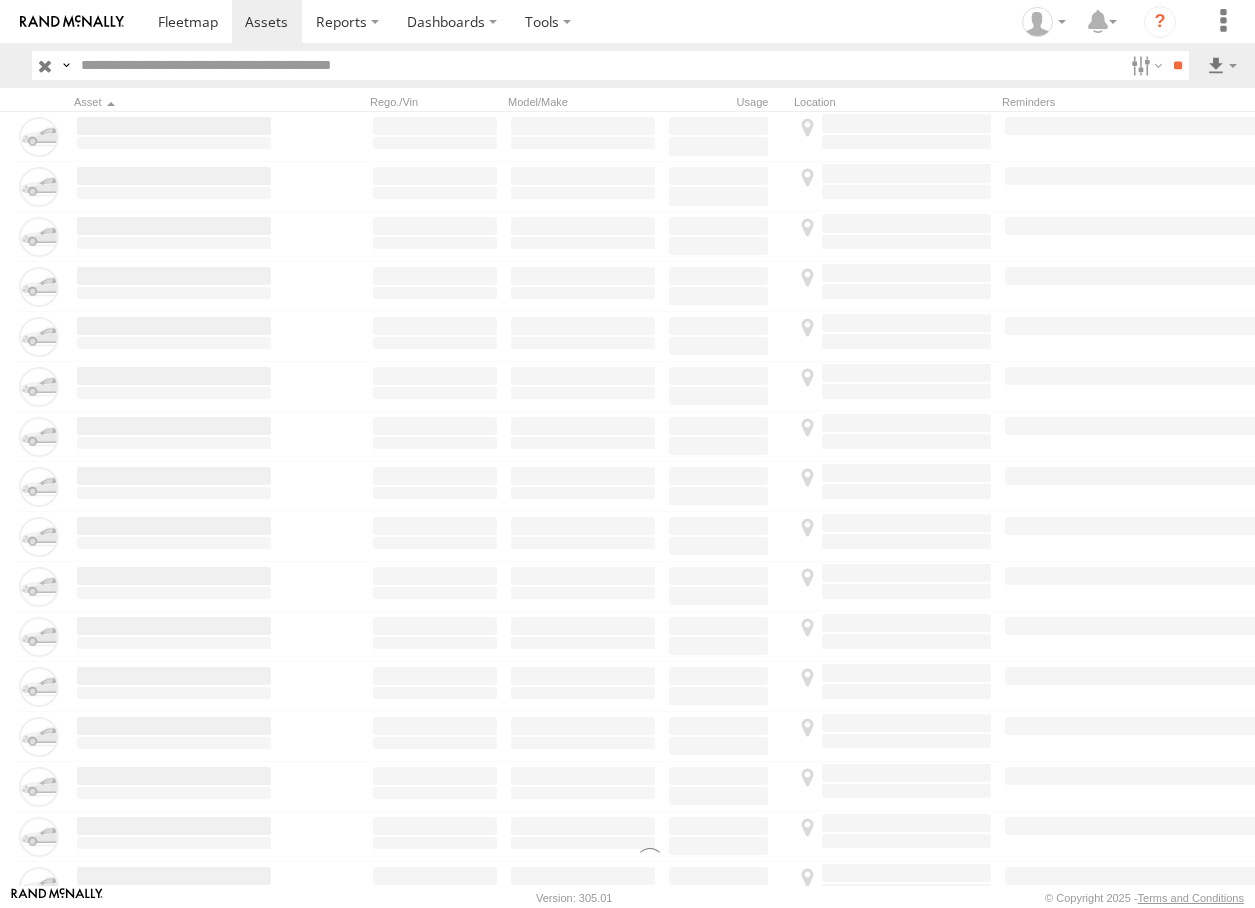 scroll, scrollTop: 0, scrollLeft: 0, axis: both 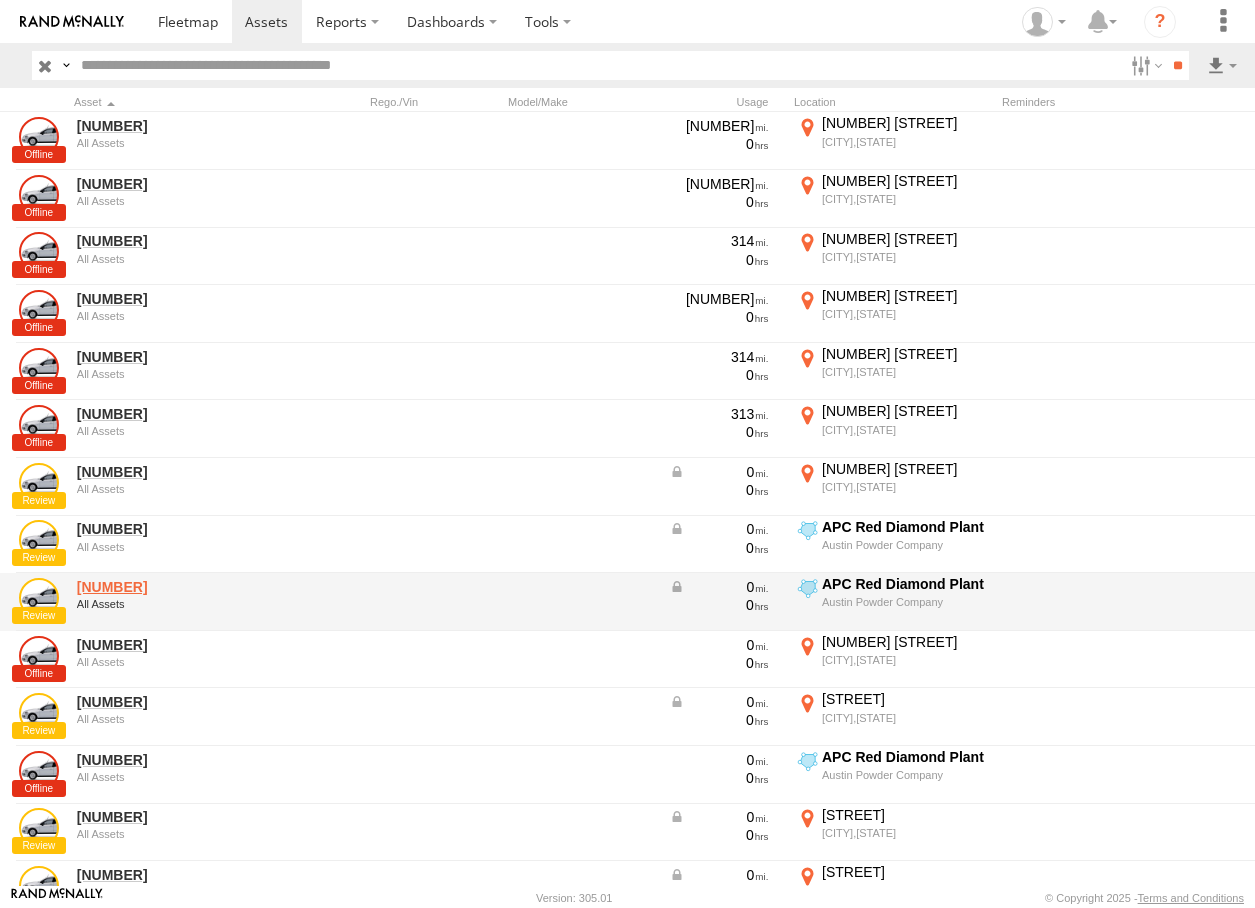 click on "015910002746660" at bounding box center (174, 587) 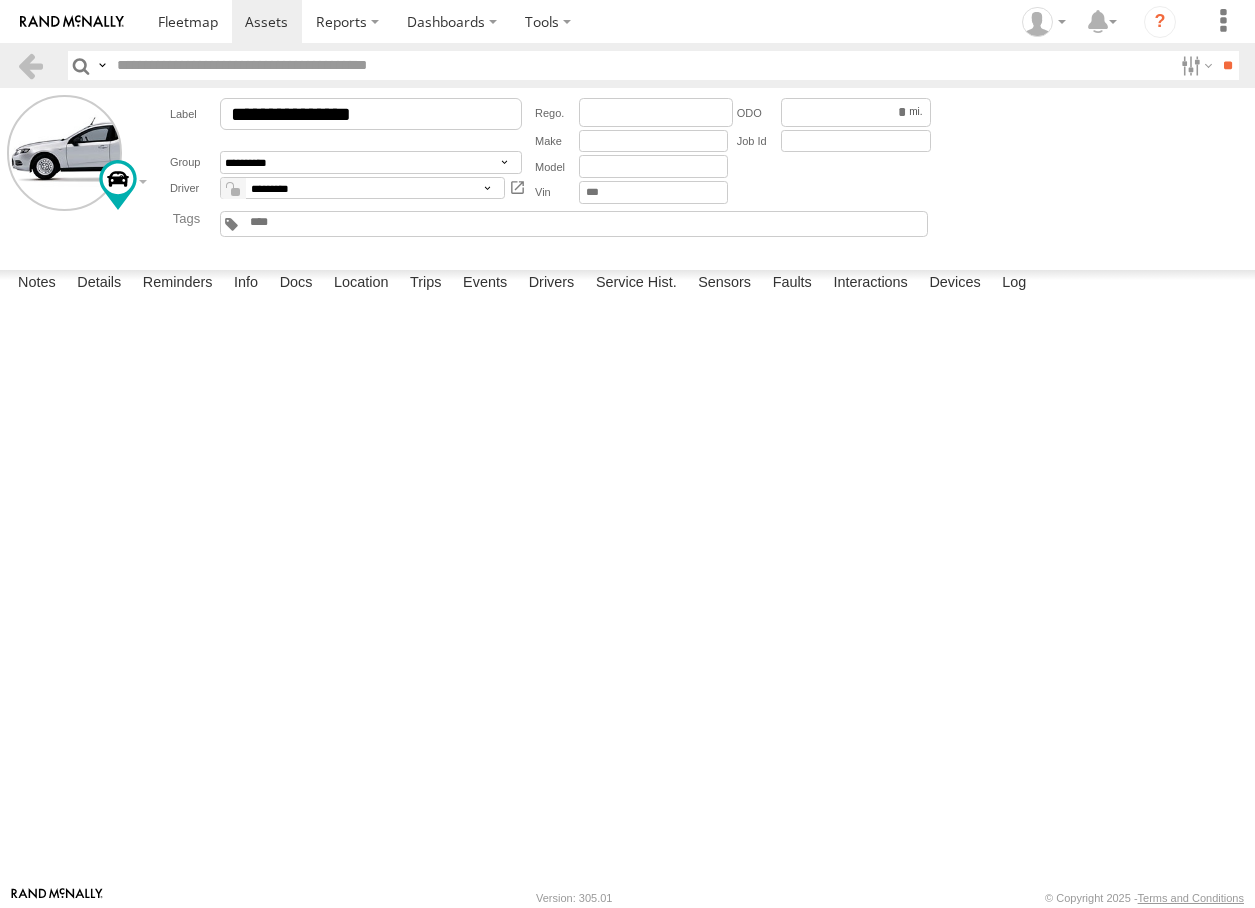 scroll, scrollTop: 0, scrollLeft: 0, axis: both 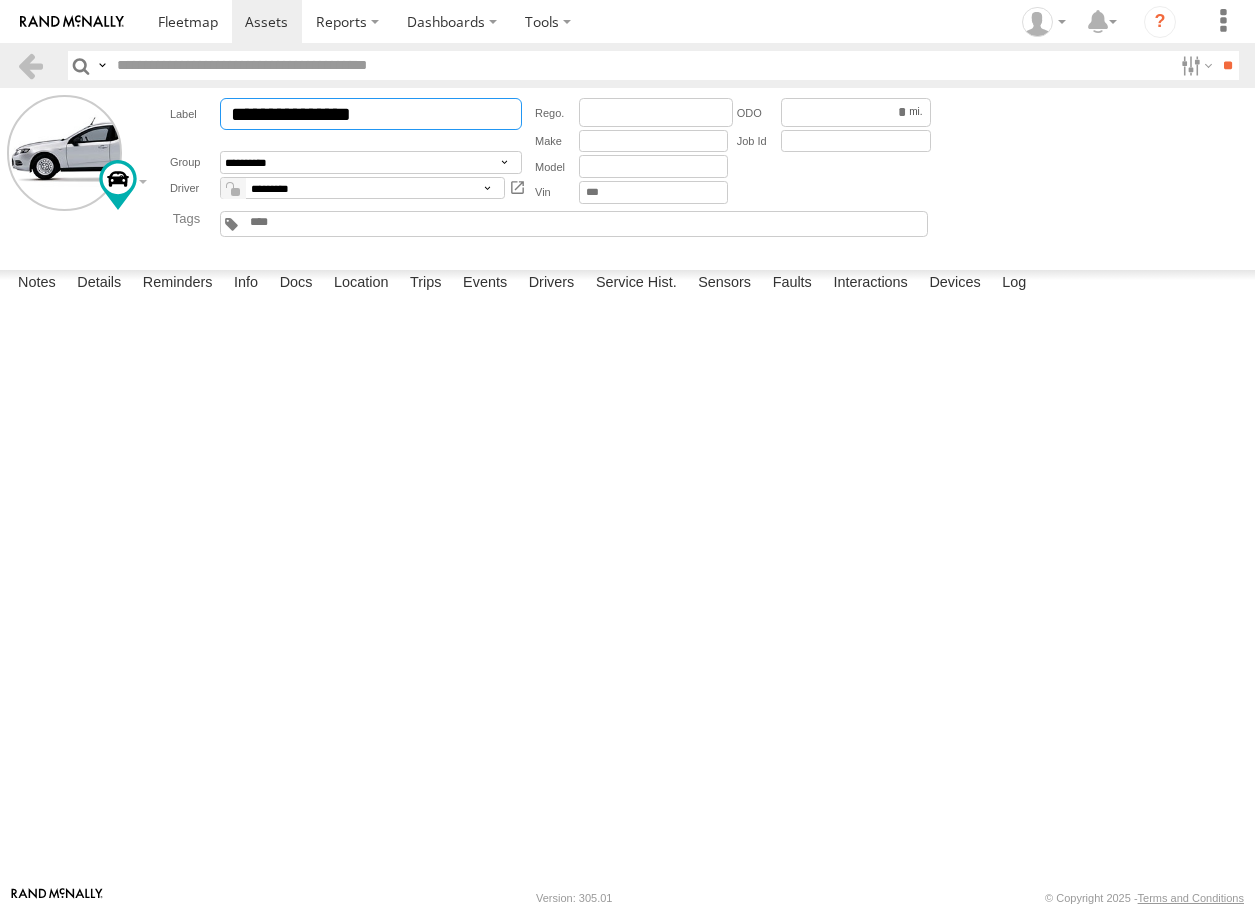 drag, startPoint x: 429, startPoint y: 109, endPoint x: 162, endPoint y: 100, distance: 267.15164 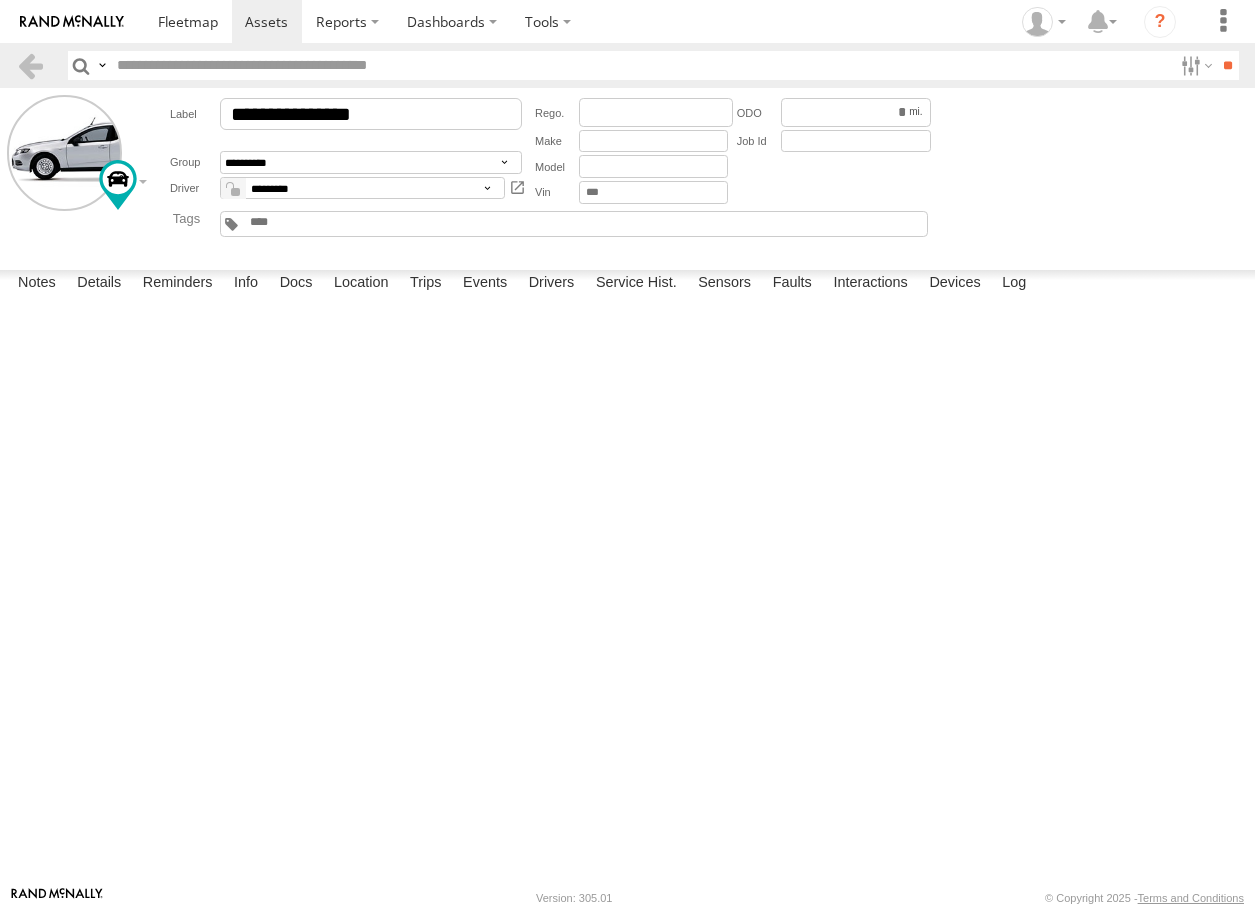 click at bounding box center [0, 0] 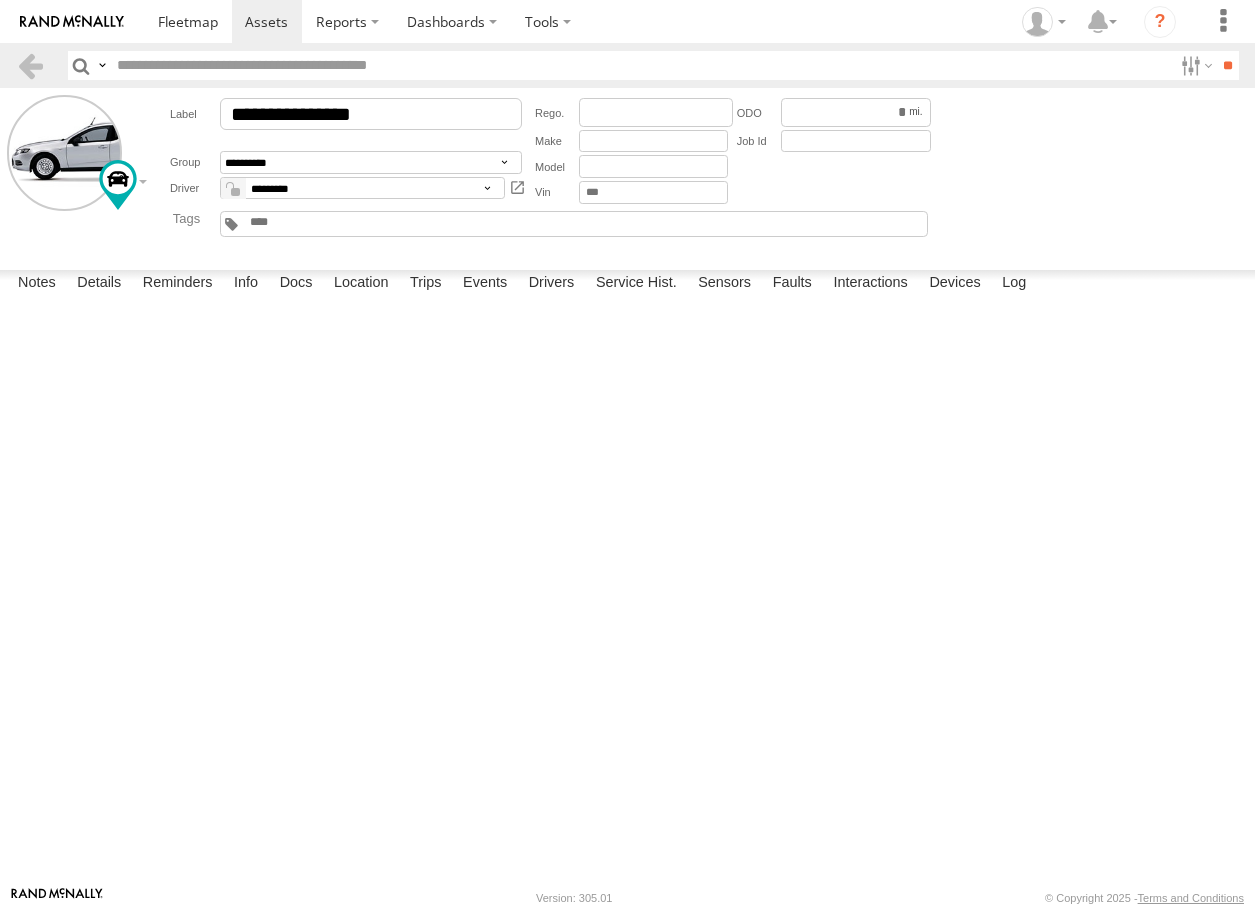 paste on "**********" 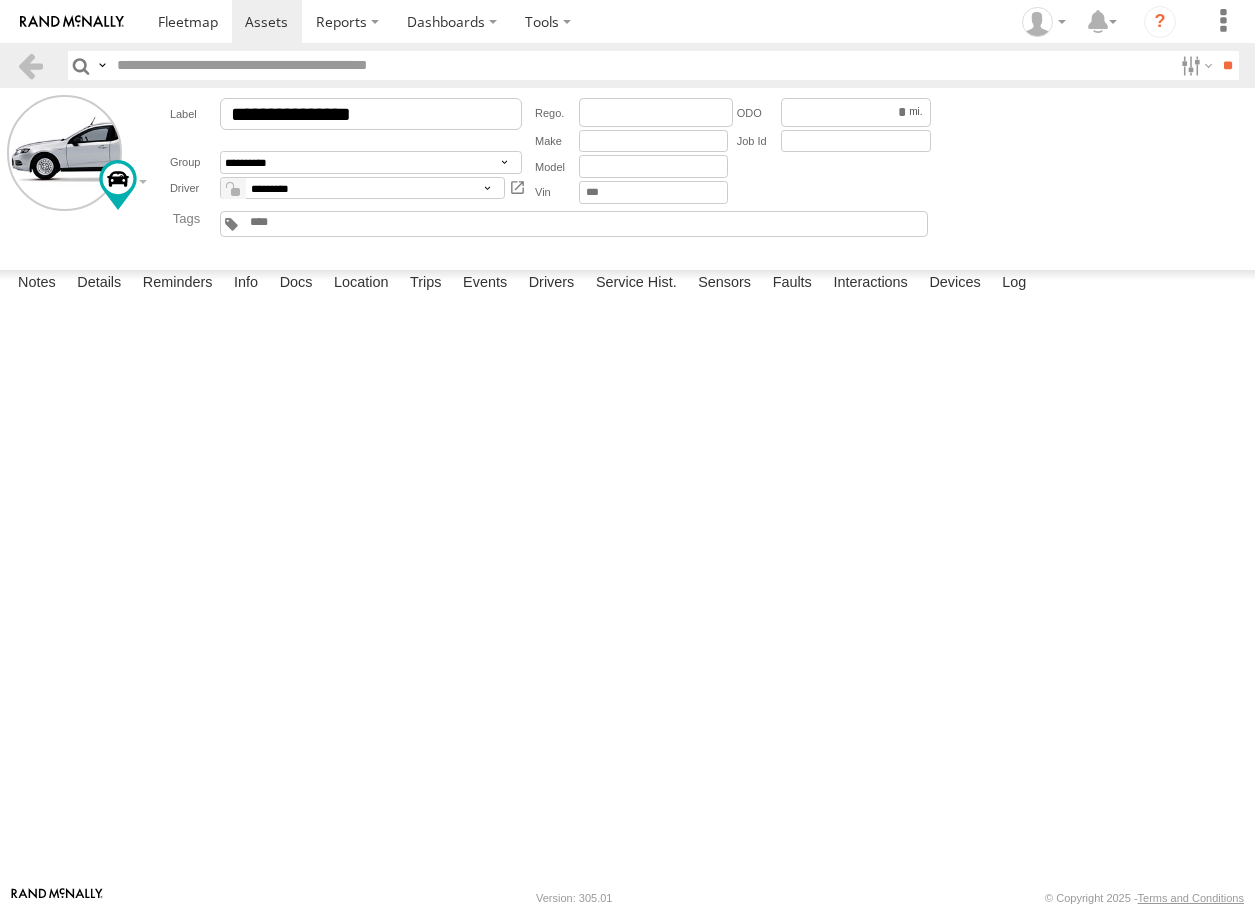 type on "**********" 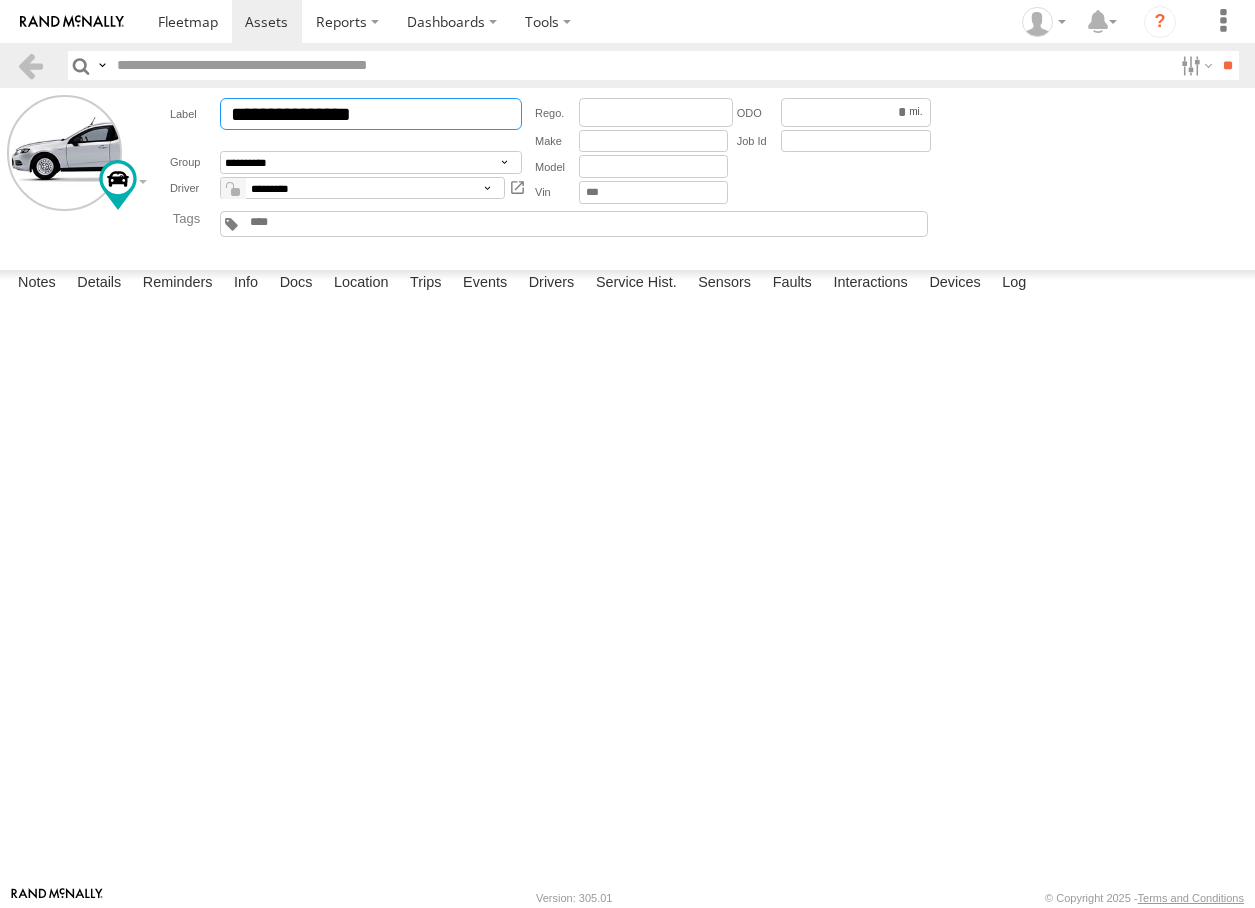 drag, startPoint x: 404, startPoint y: 111, endPoint x: 178, endPoint y: 89, distance: 227.06827 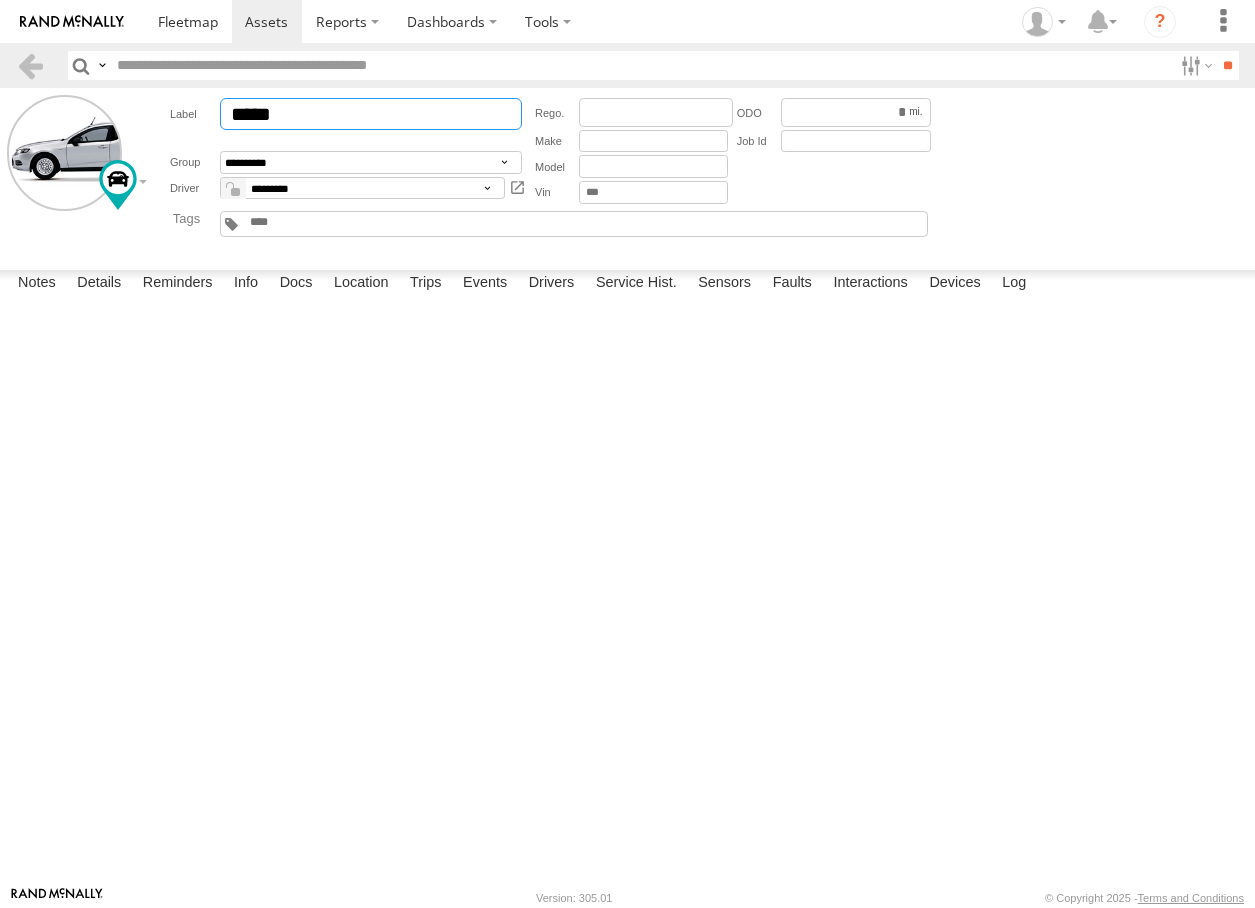 type on "*****" 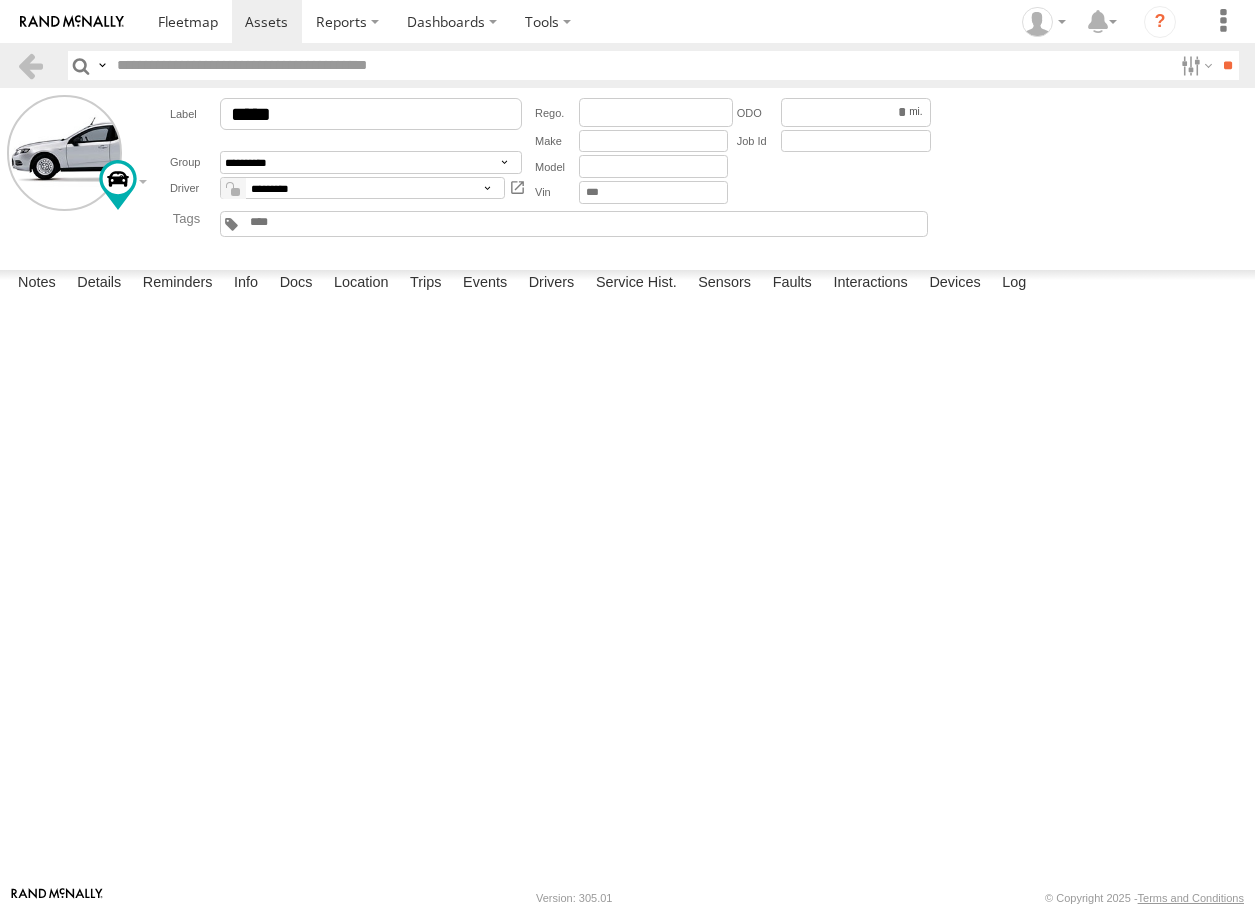 click on "Date/Time
Type
Note
Status" at bounding box center (0, 0) 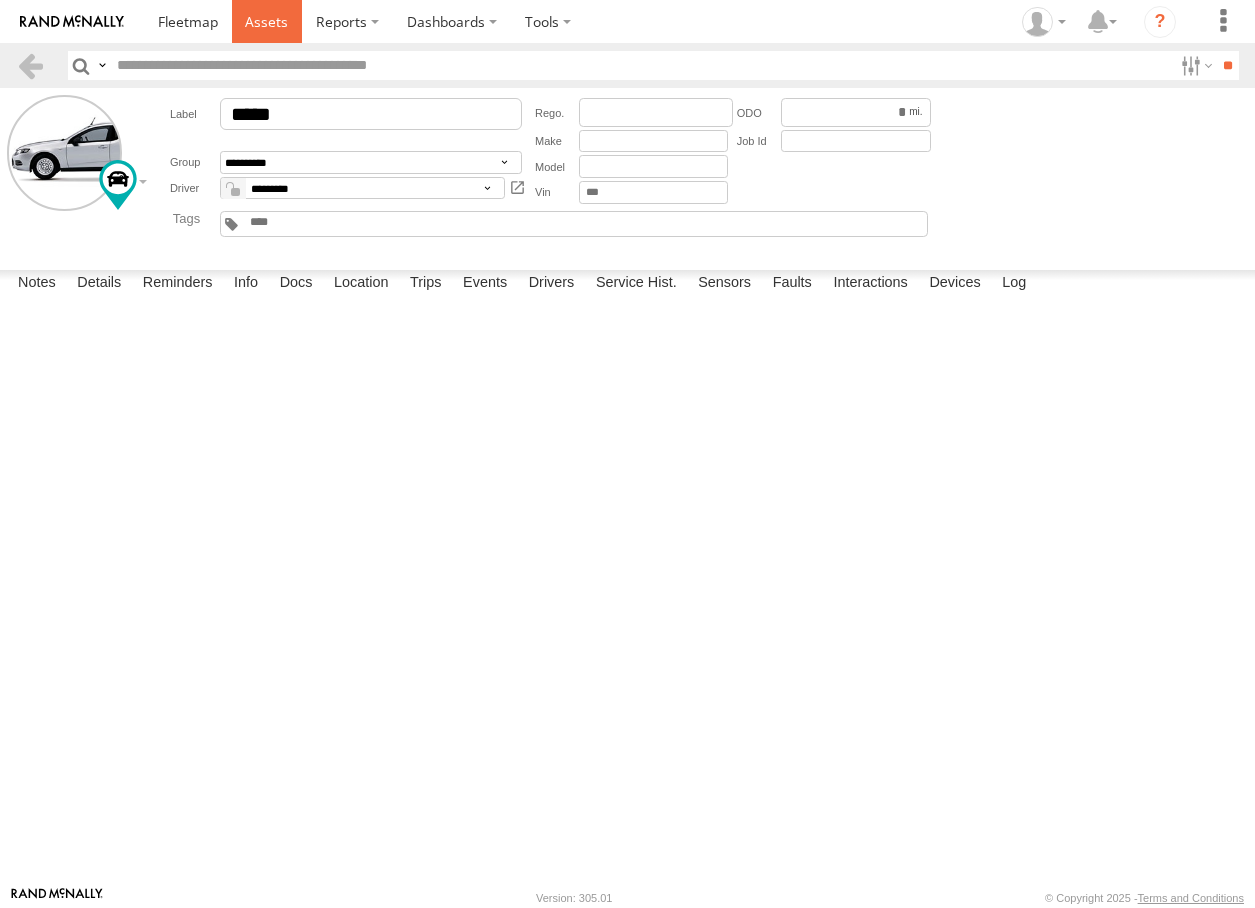 click at bounding box center [266, 21] 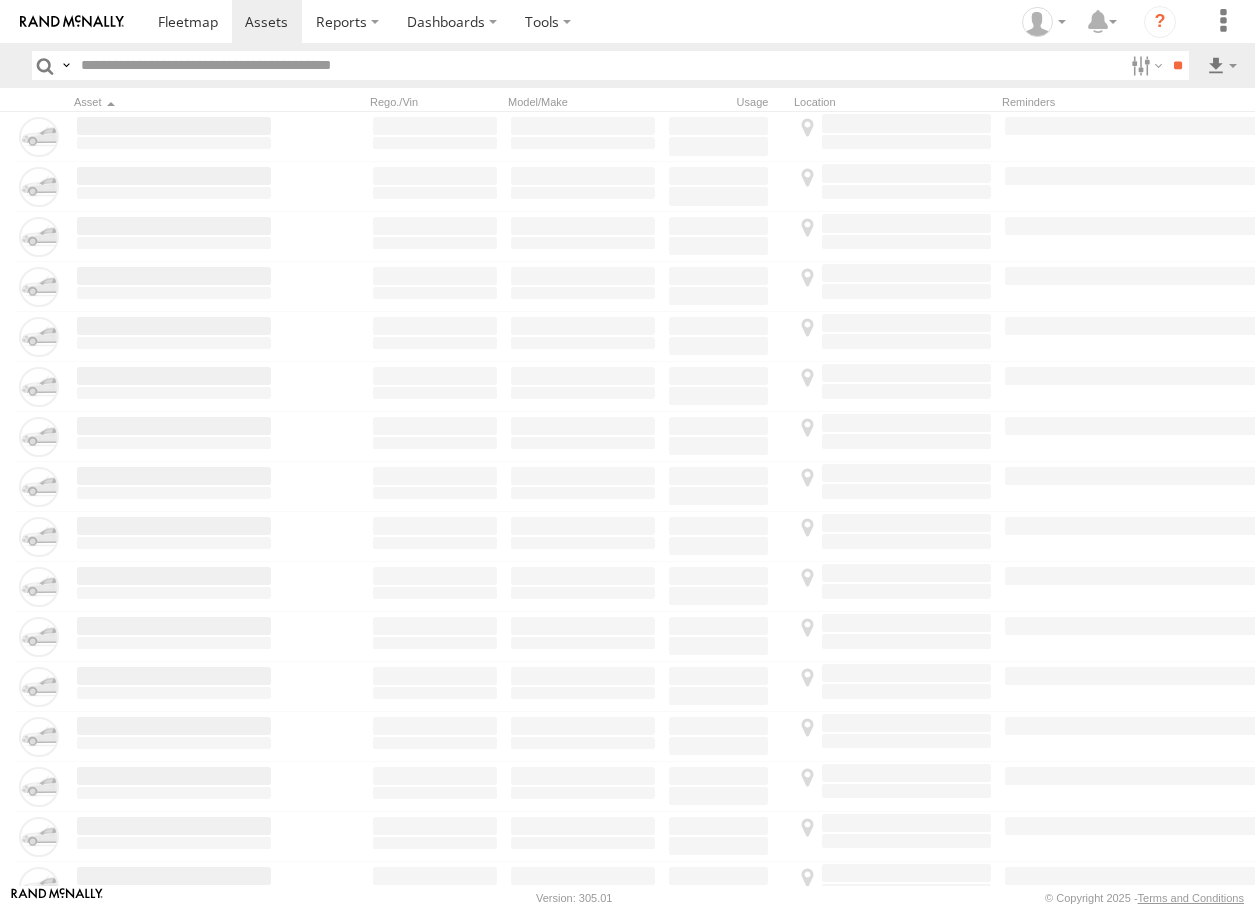 scroll, scrollTop: 0, scrollLeft: 0, axis: both 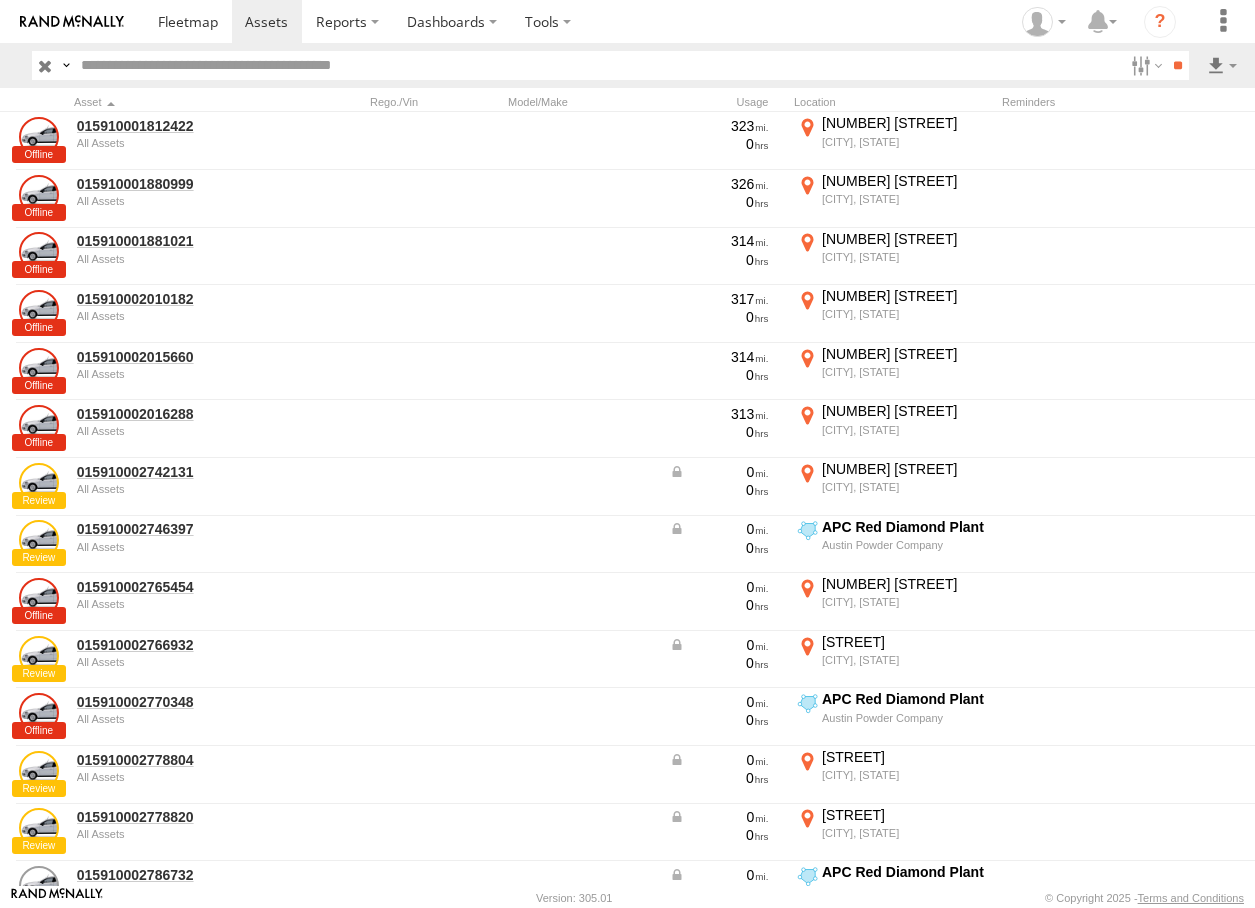 click at bounding box center (598, 65) 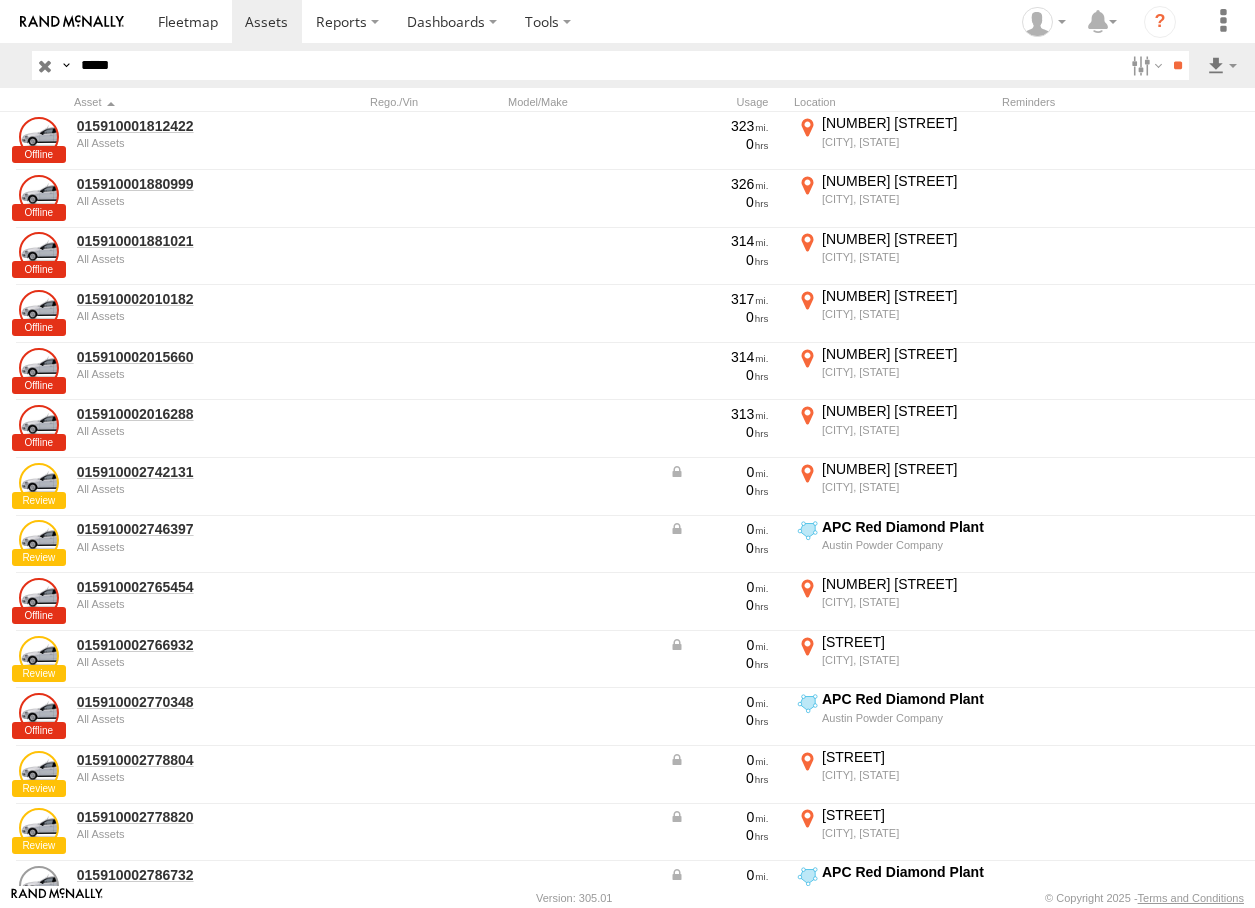 type on "*****" 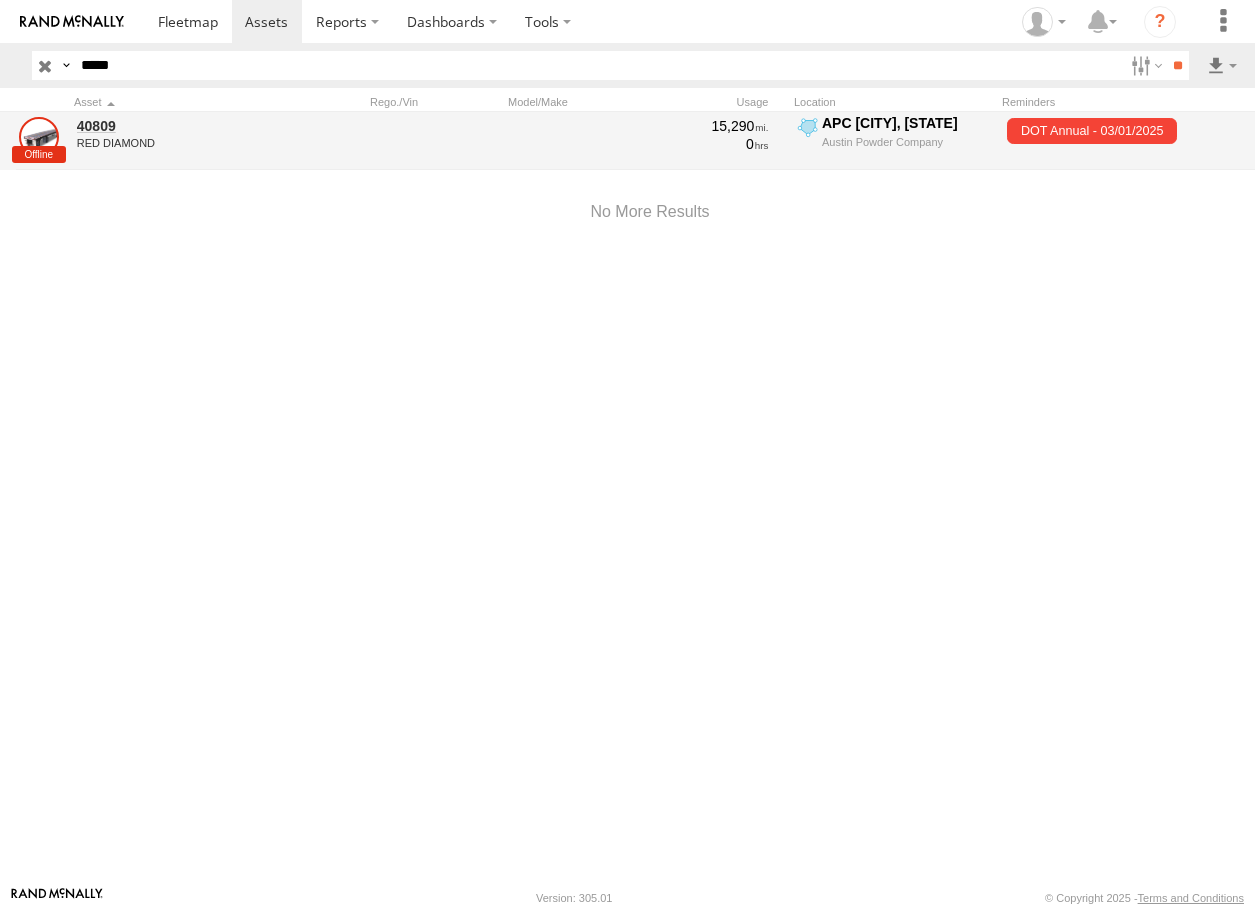 click on "APC [CITY], [STATE]" at bounding box center [906, 123] 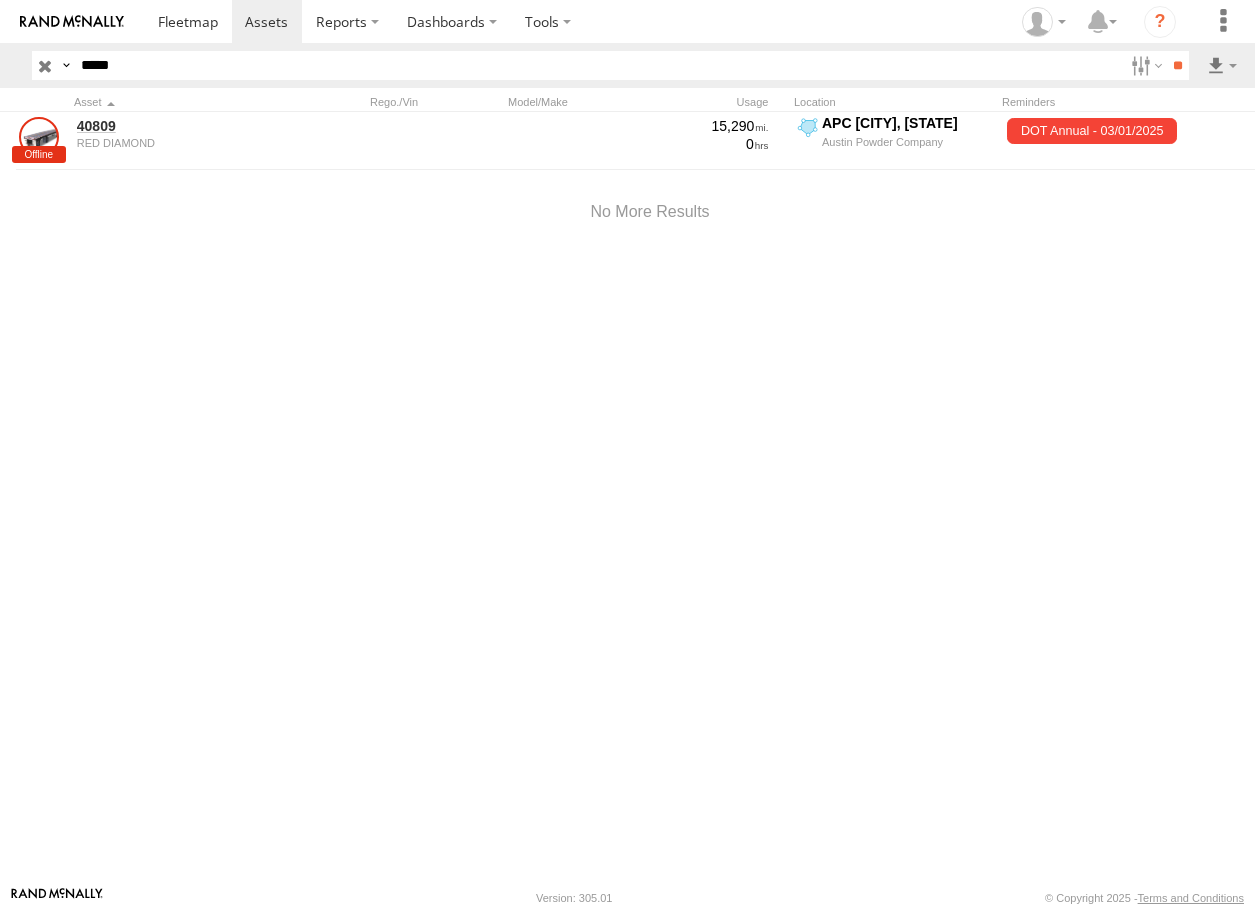 click at bounding box center (0, 0) 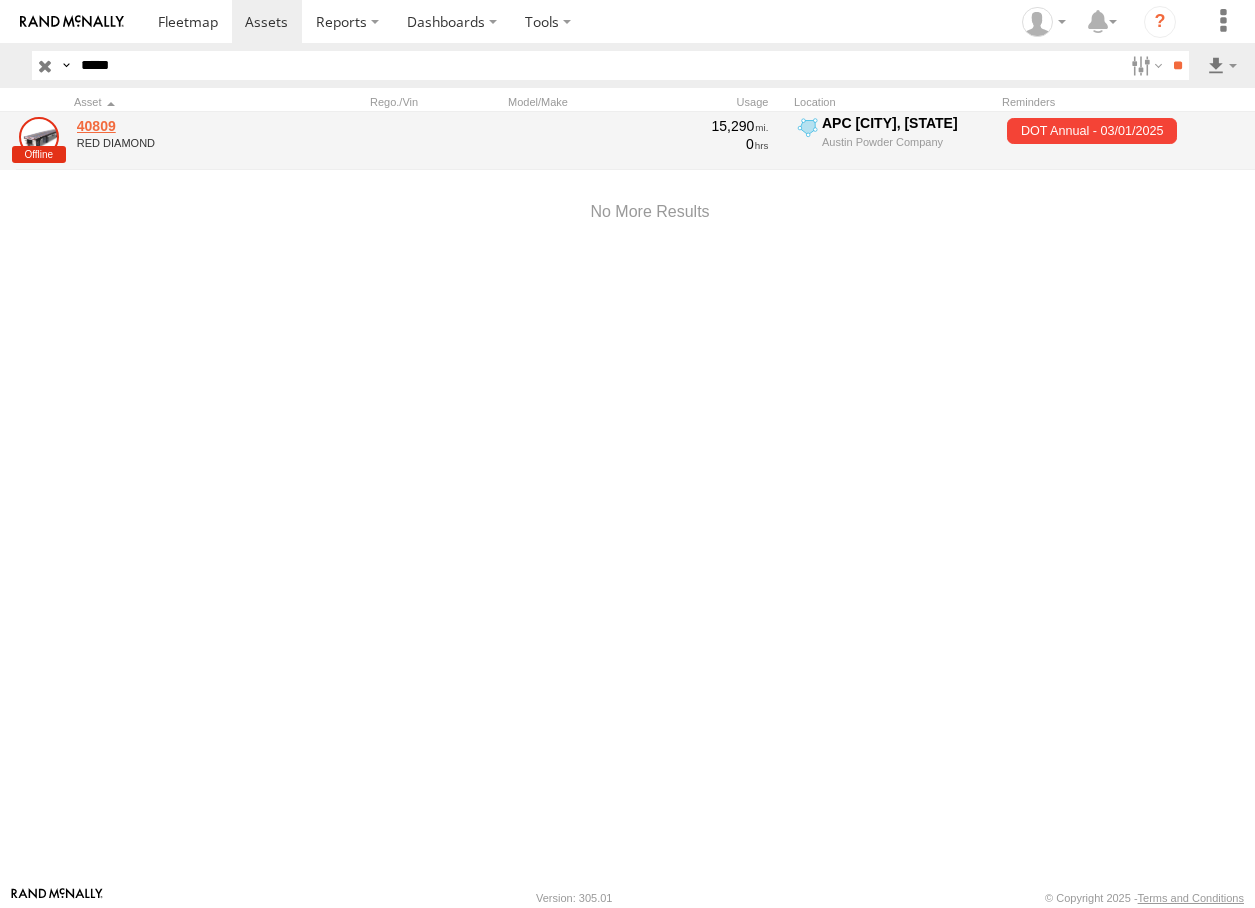 click on "40809" at bounding box center (174, 126) 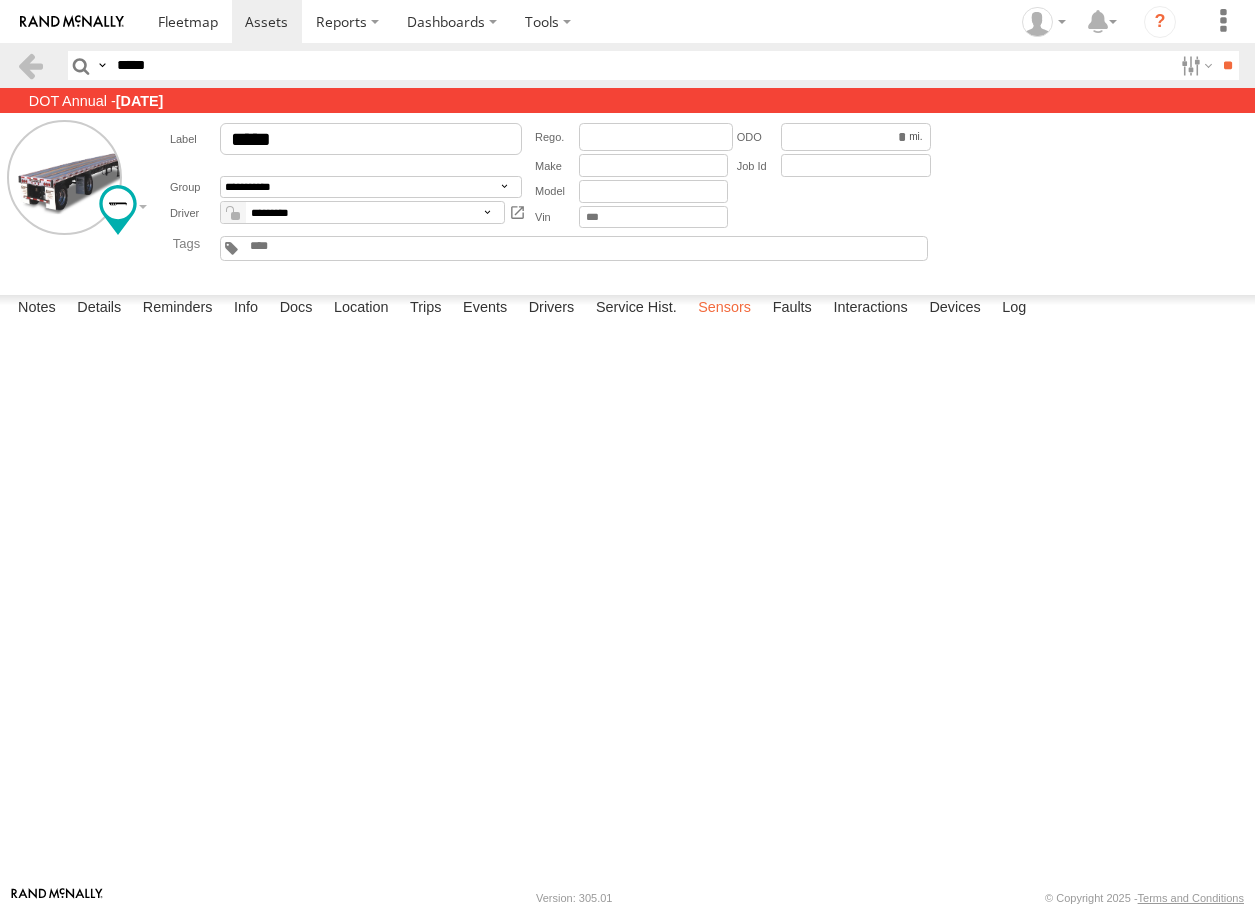 scroll, scrollTop: 0, scrollLeft: 0, axis: both 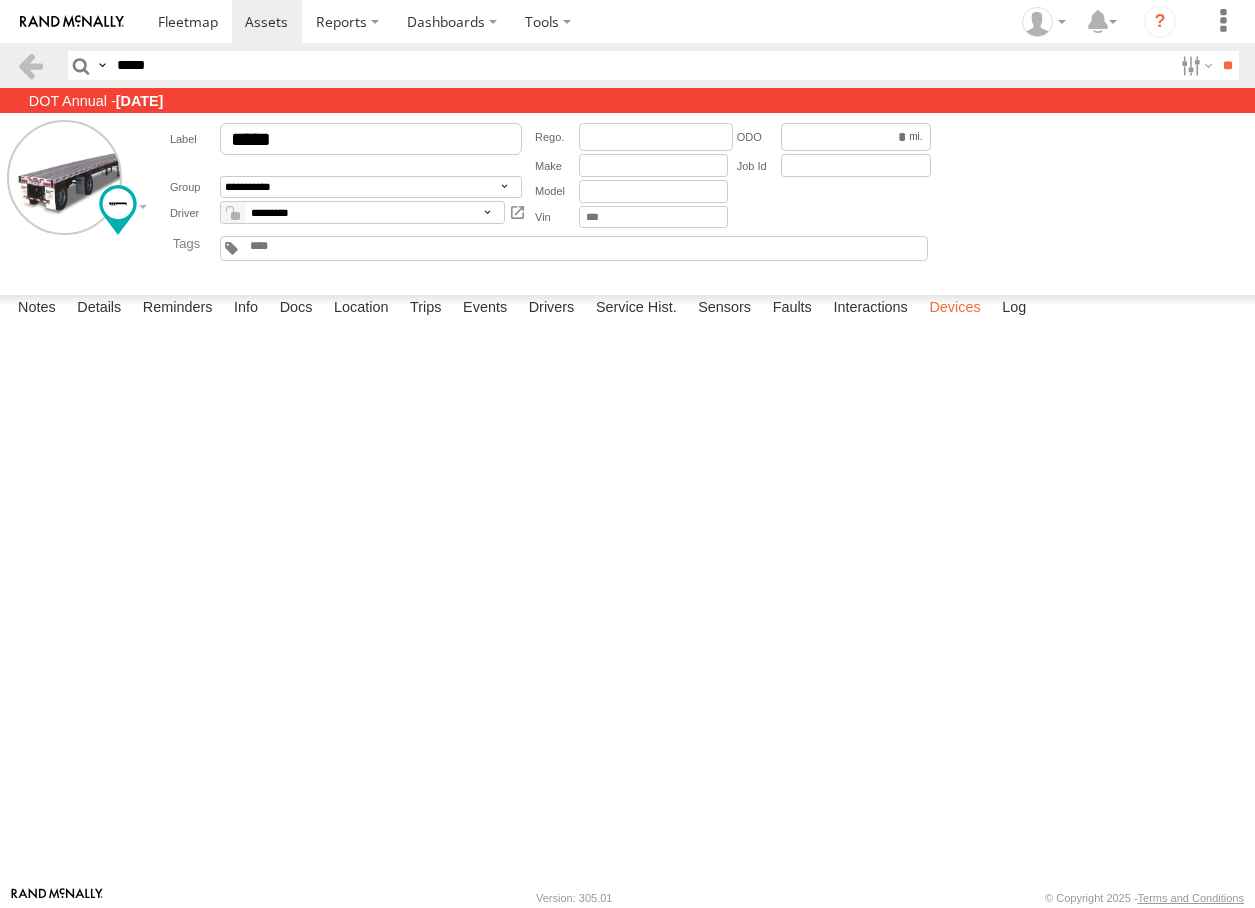 click on "Devices" at bounding box center (954, 309) 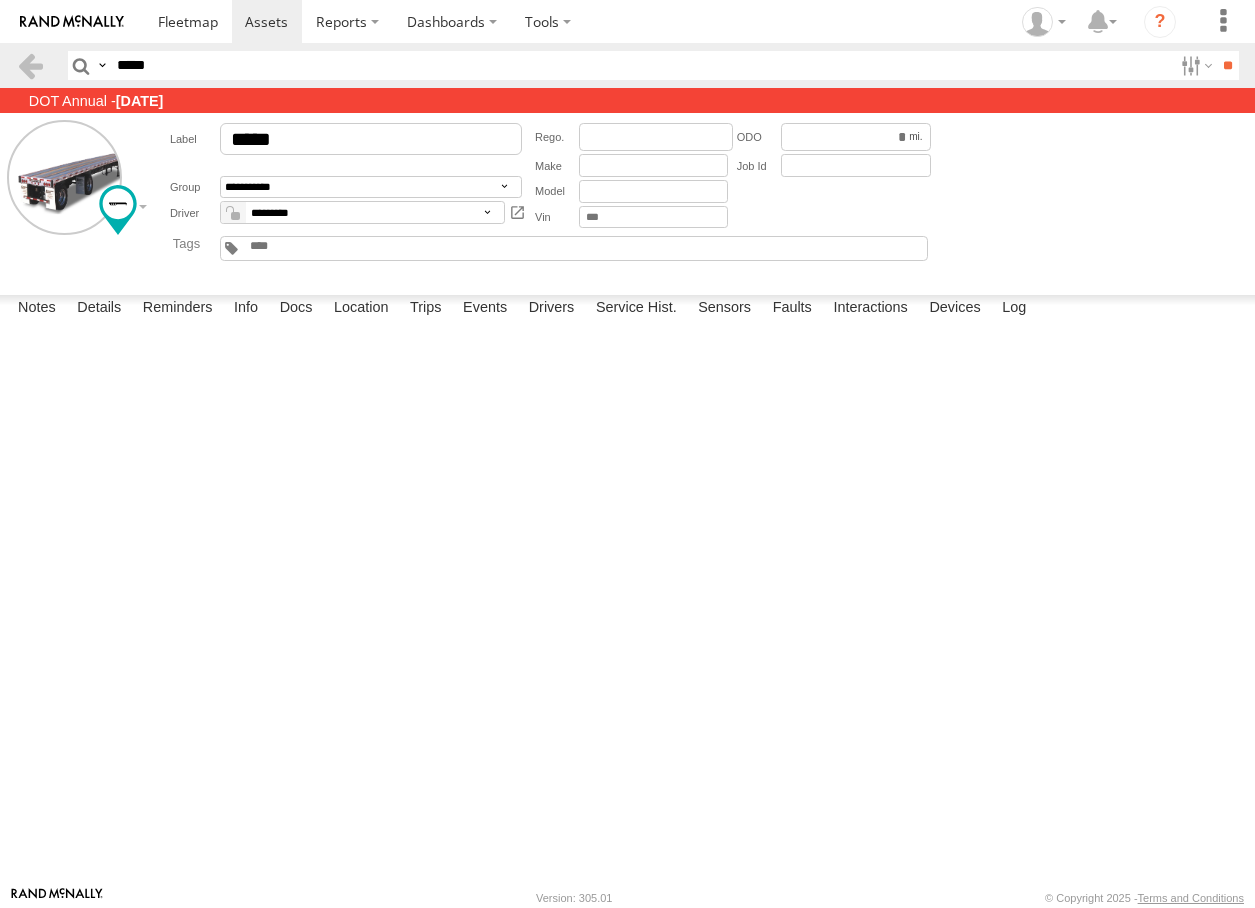 click on "Active Devices
[NUMBER]
[BRAND]
Offline
Solar
[VERSION]
[TIME] [DATE]
[TIME] [DATE]
[TIME] [DATE]" at bounding box center (0, 0) 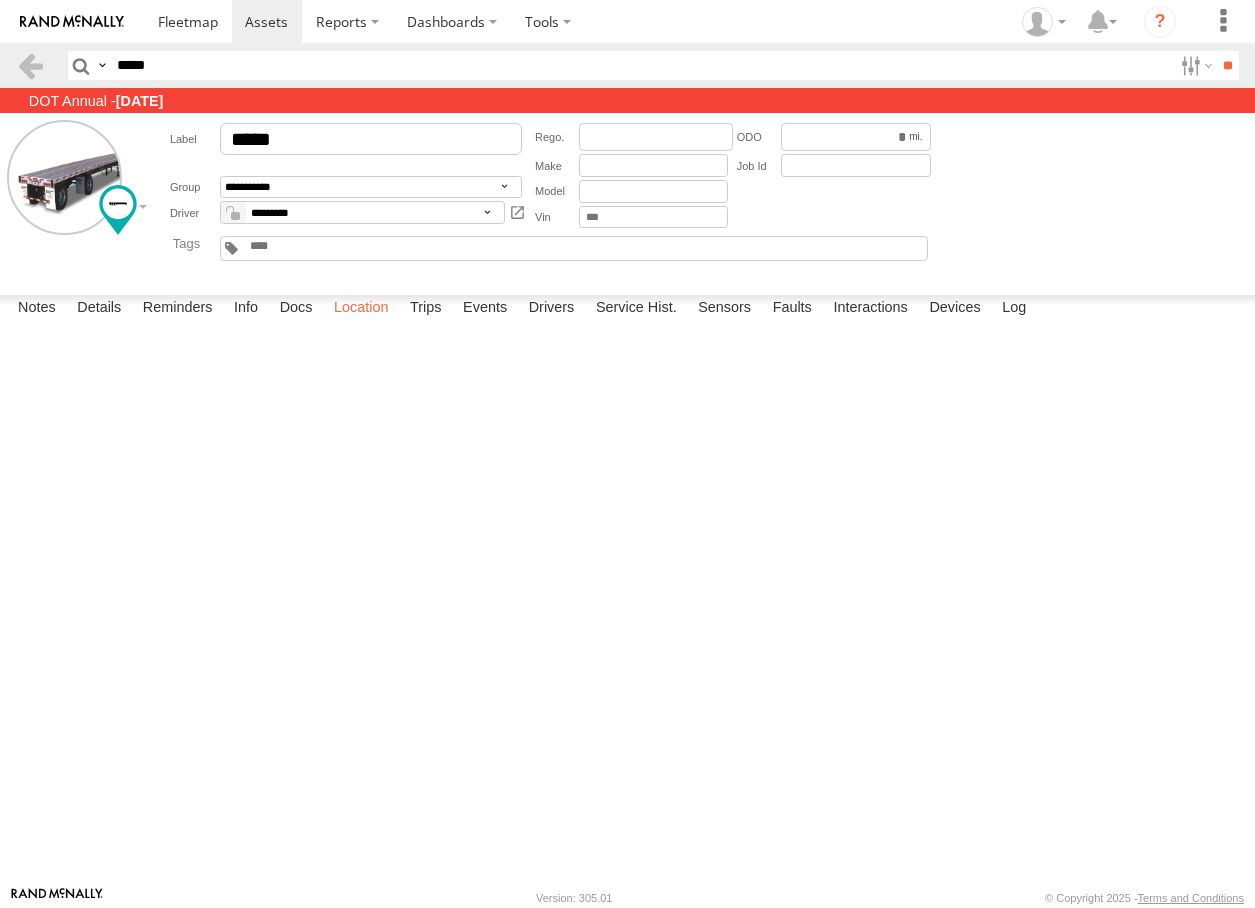 click on "Location" at bounding box center (361, 309) 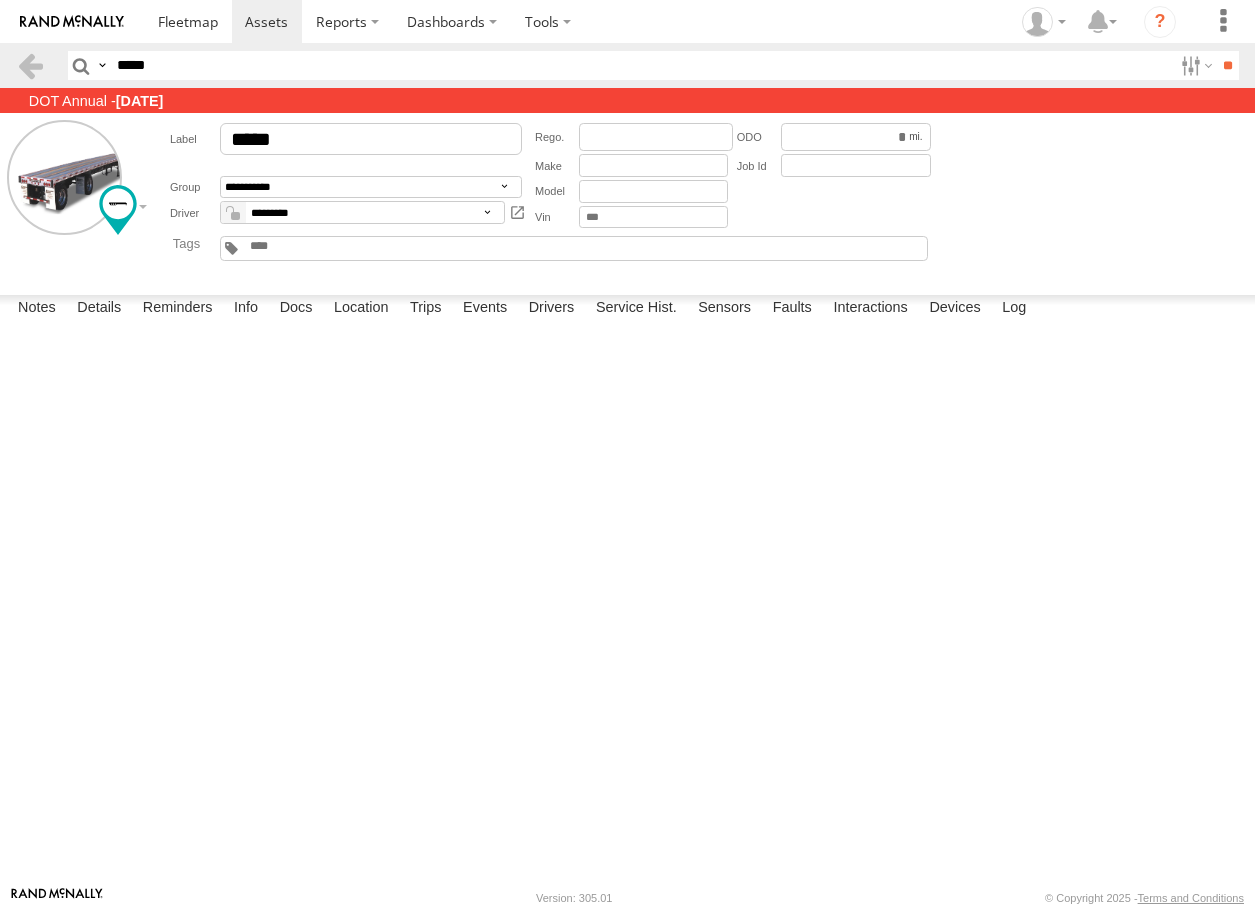 click on "40809" at bounding box center [0, 0] 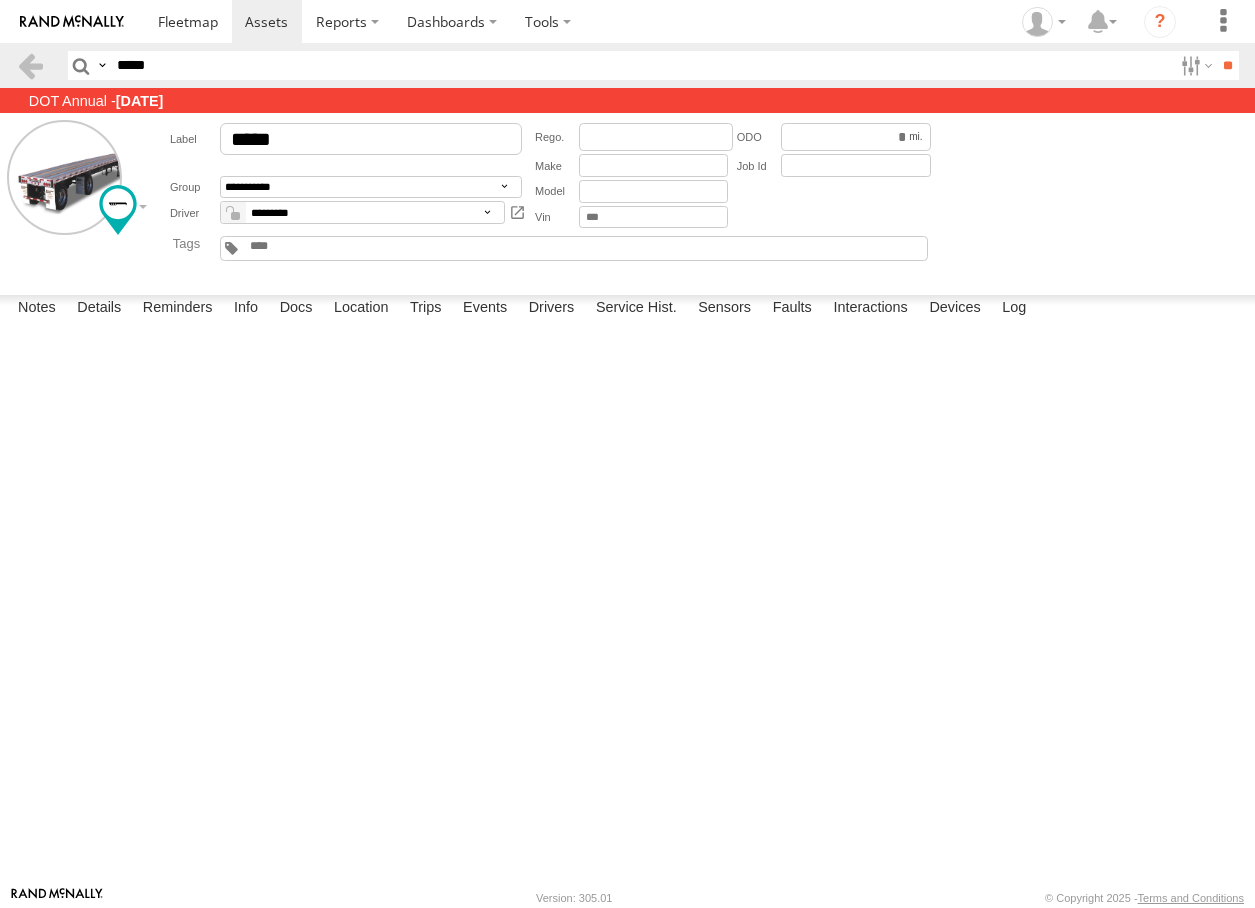 click on "40809" at bounding box center (0, 0) 